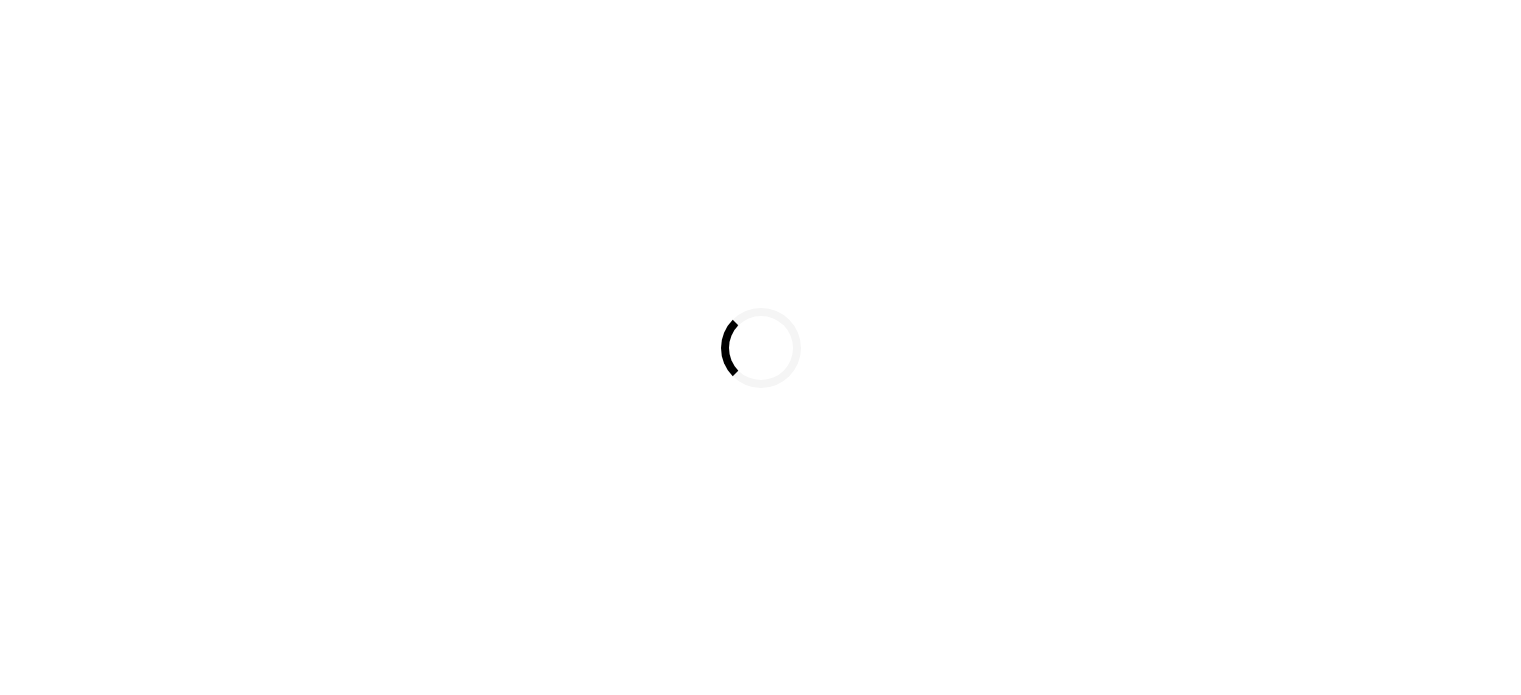 scroll, scrollTop: 0, scrollLeft: 0, axis: both 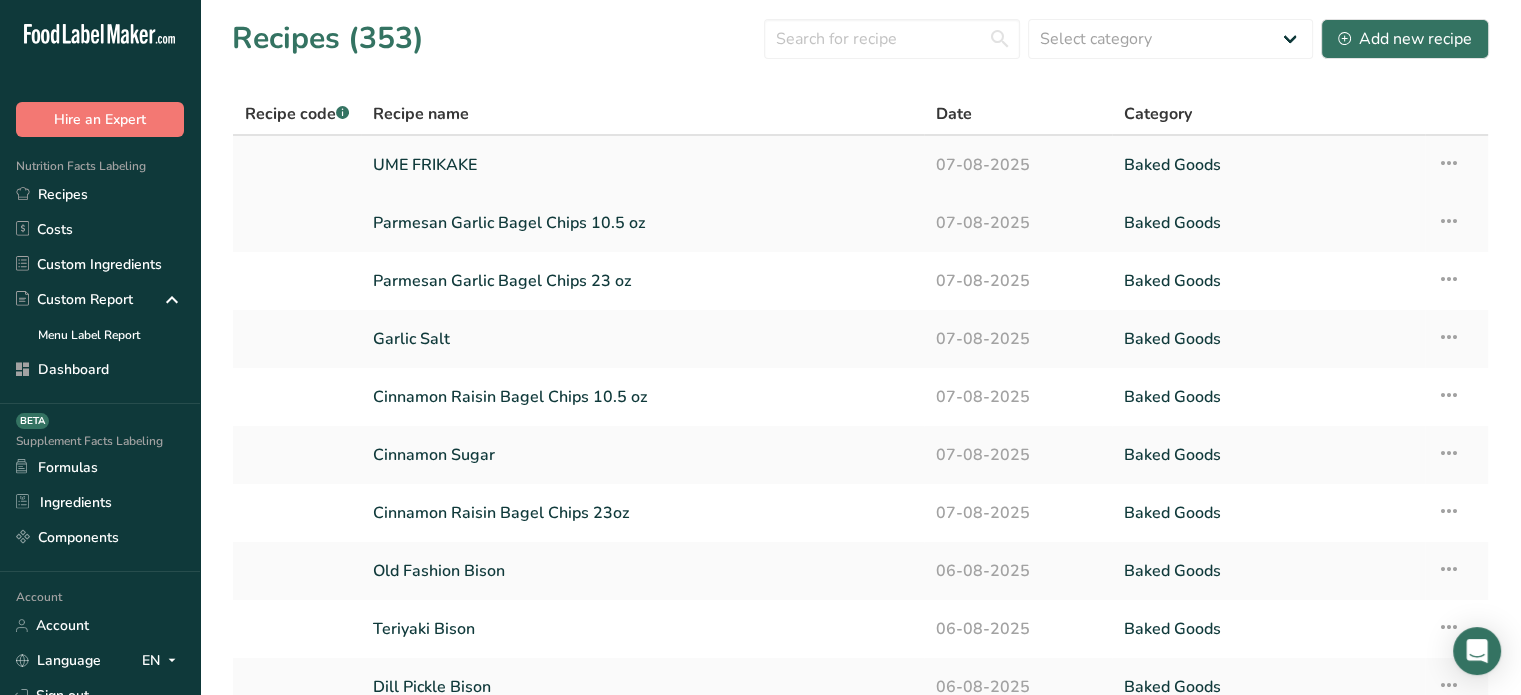 click at bounding box center (1449, 163) 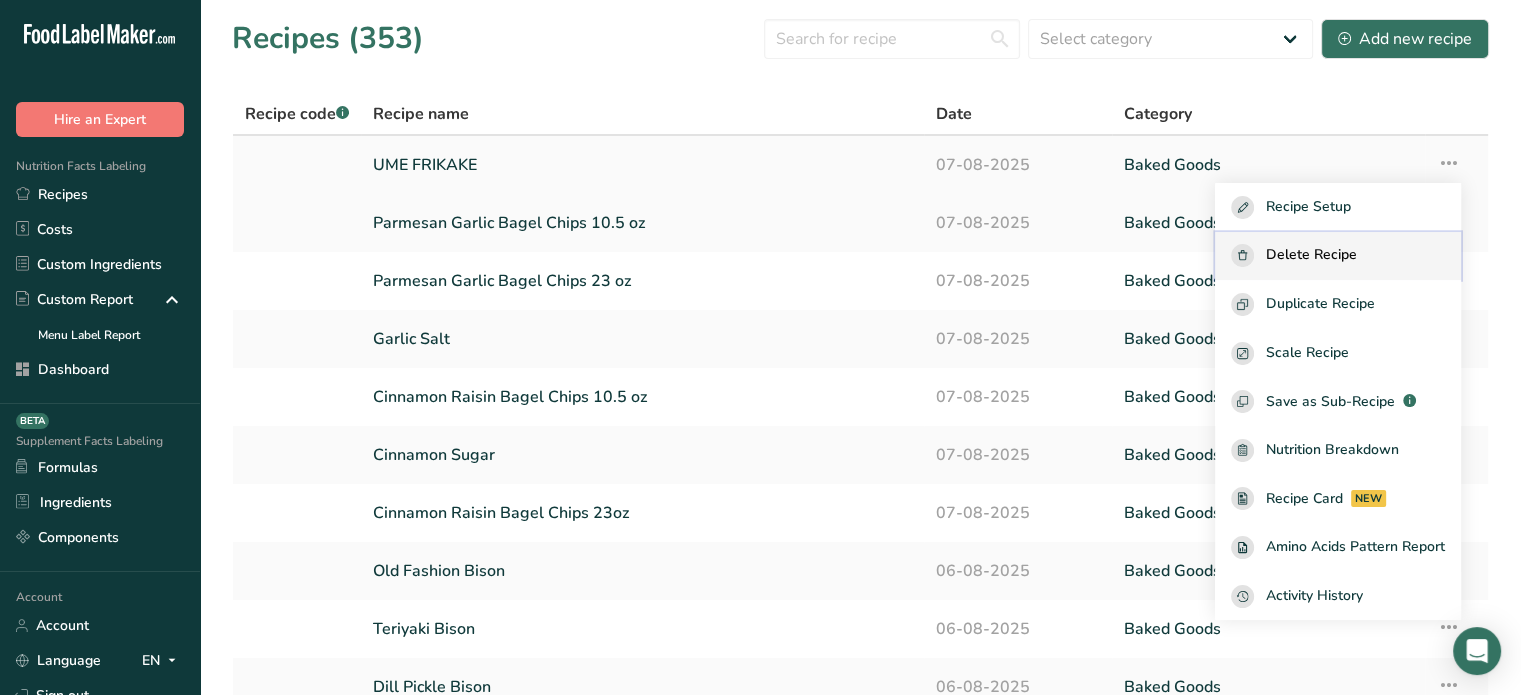 click on "Delete Recipe" at bounding box center (1338, 256) 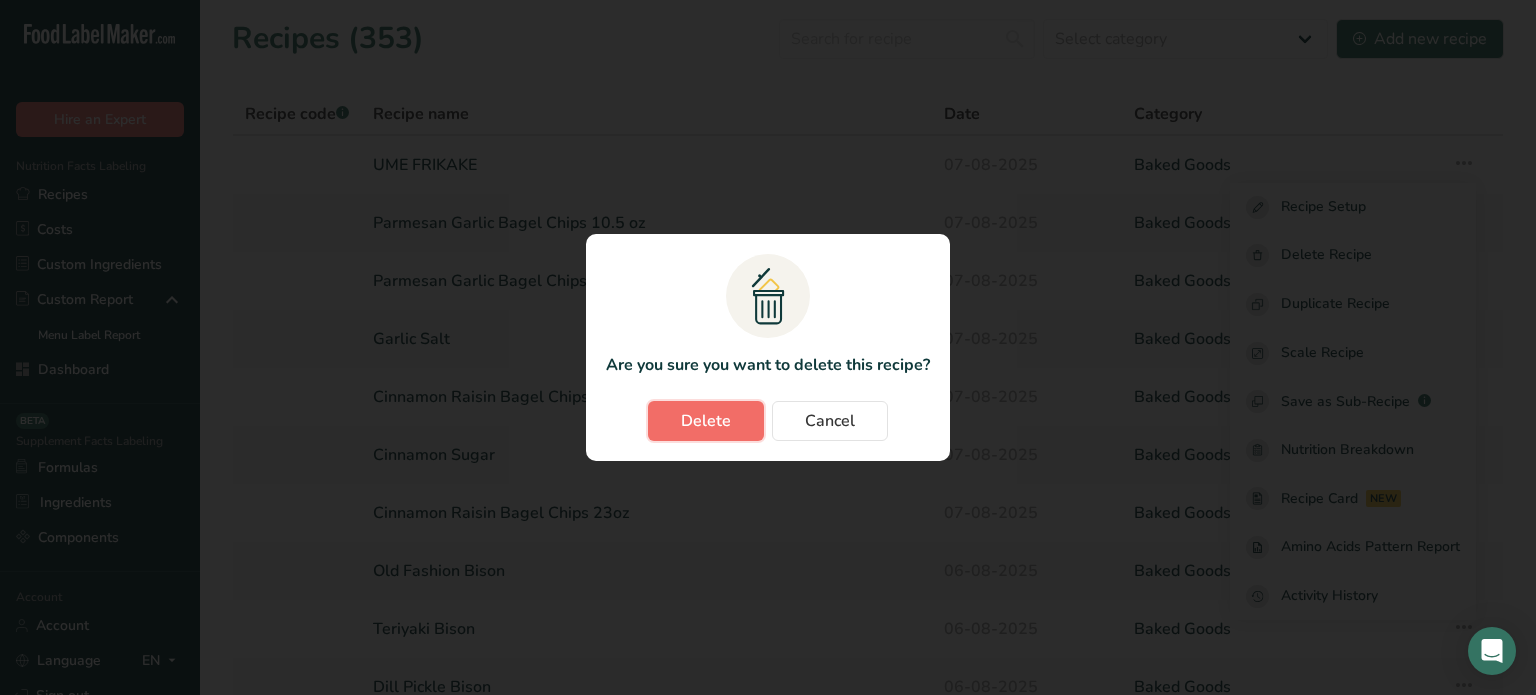 click on "Delete" at bounding box center (706, 421) 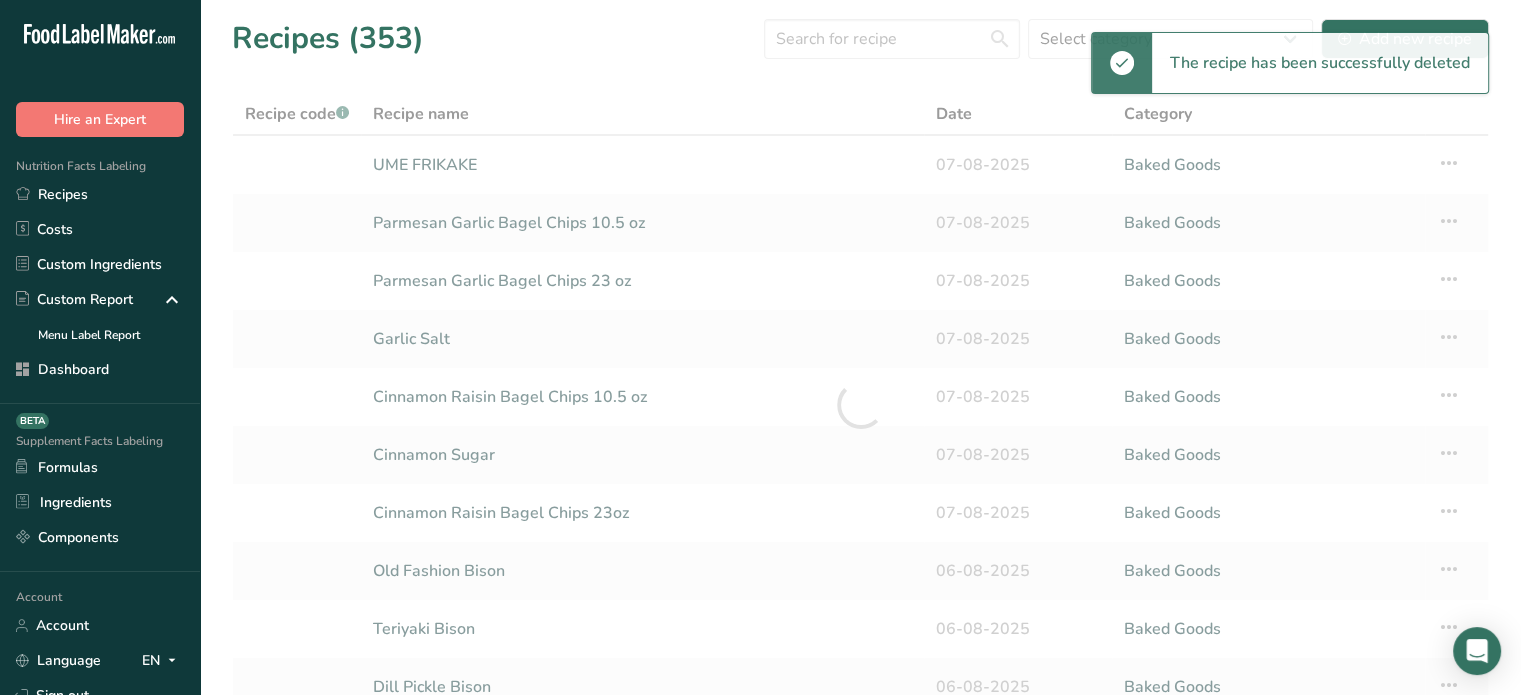 click on "The recipe has been successfully deleted" at bounding box center [1320, 63] 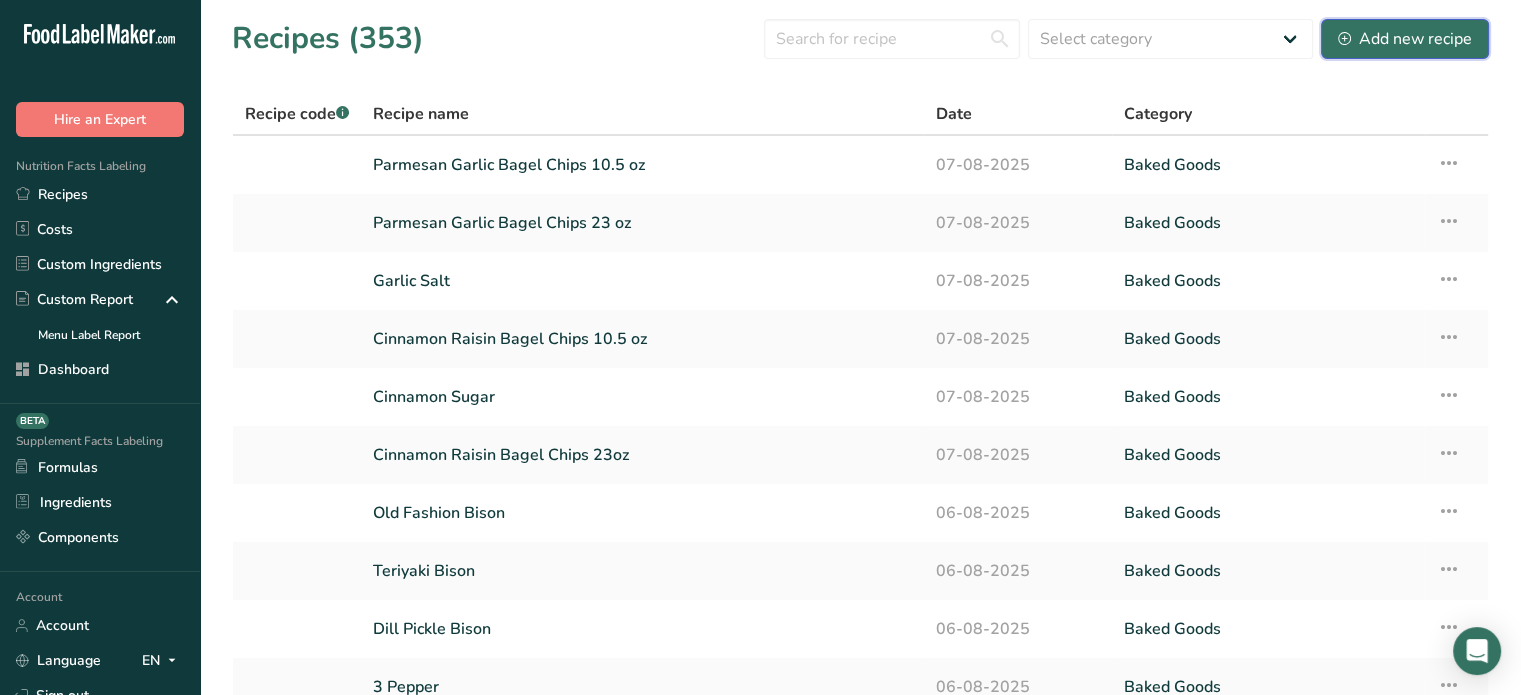click on "Add new recipe" at bounding box center (1405, 39) 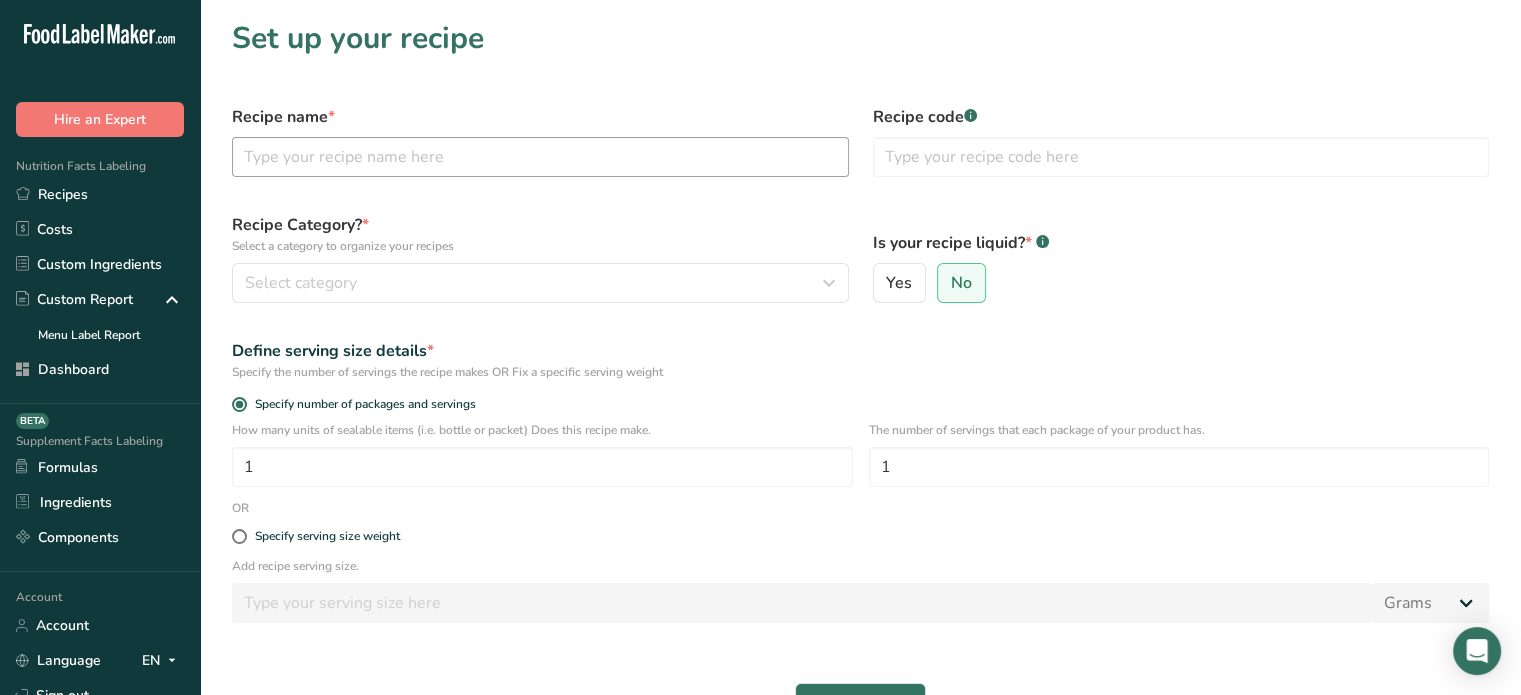 drag, startPoint x: 550, startPoint y: 131, endPoint x: 555, endPoint y: 143, distance: 13 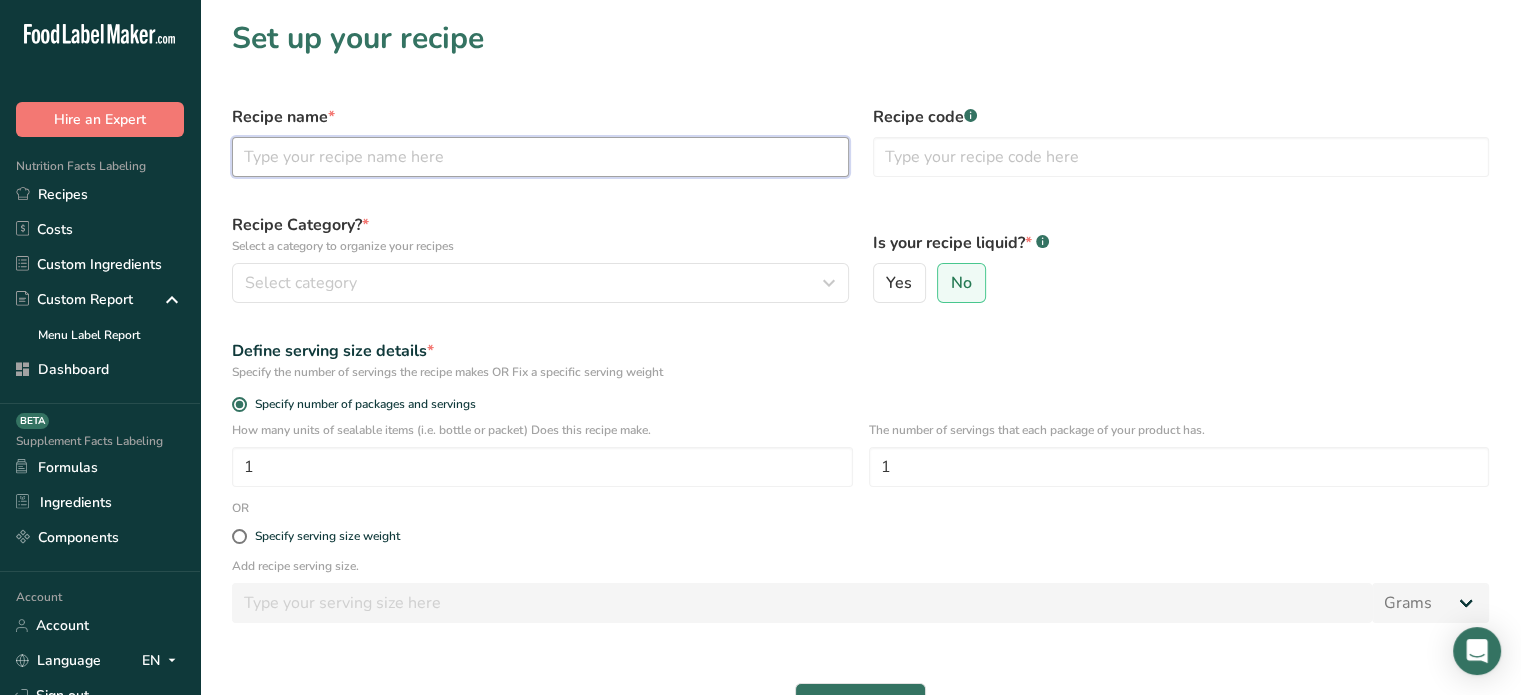 click at bounding box center (540, 157) 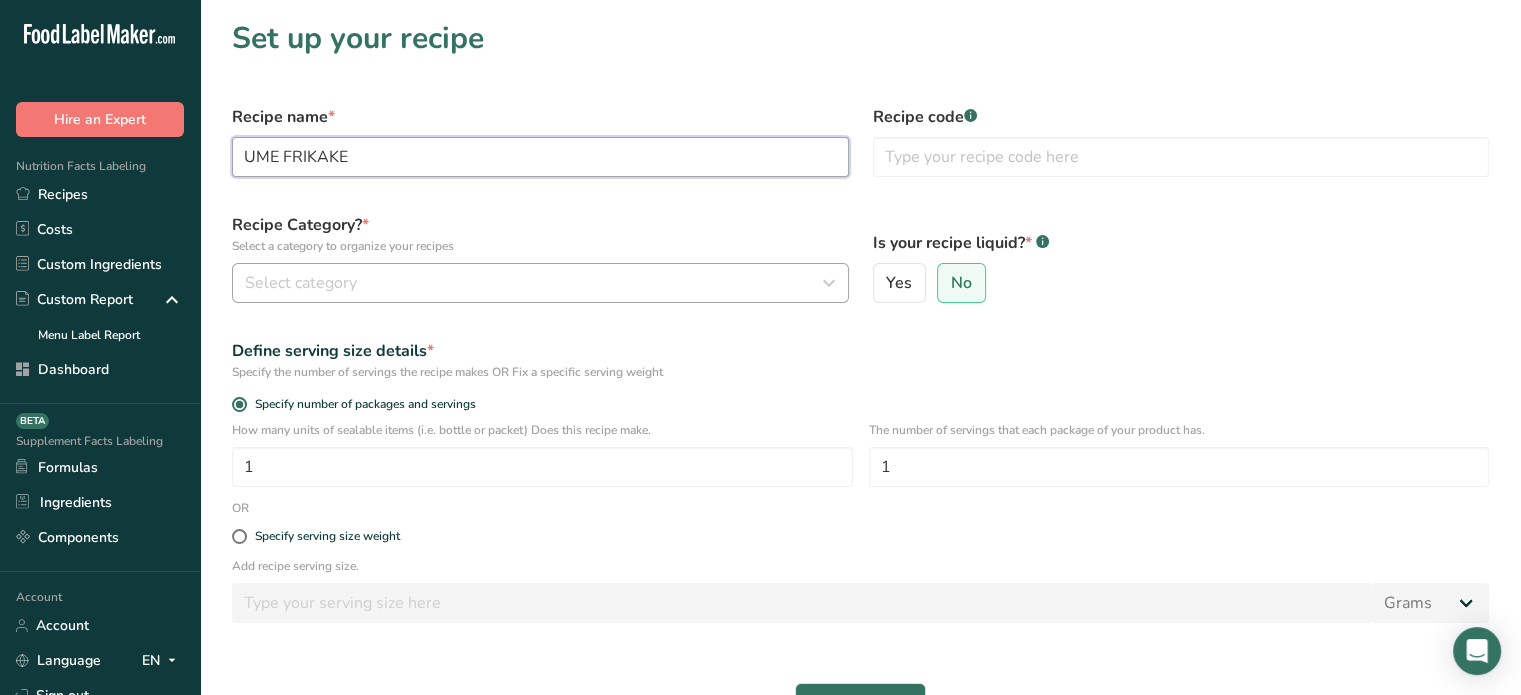 type on "UME FRIKAKE" 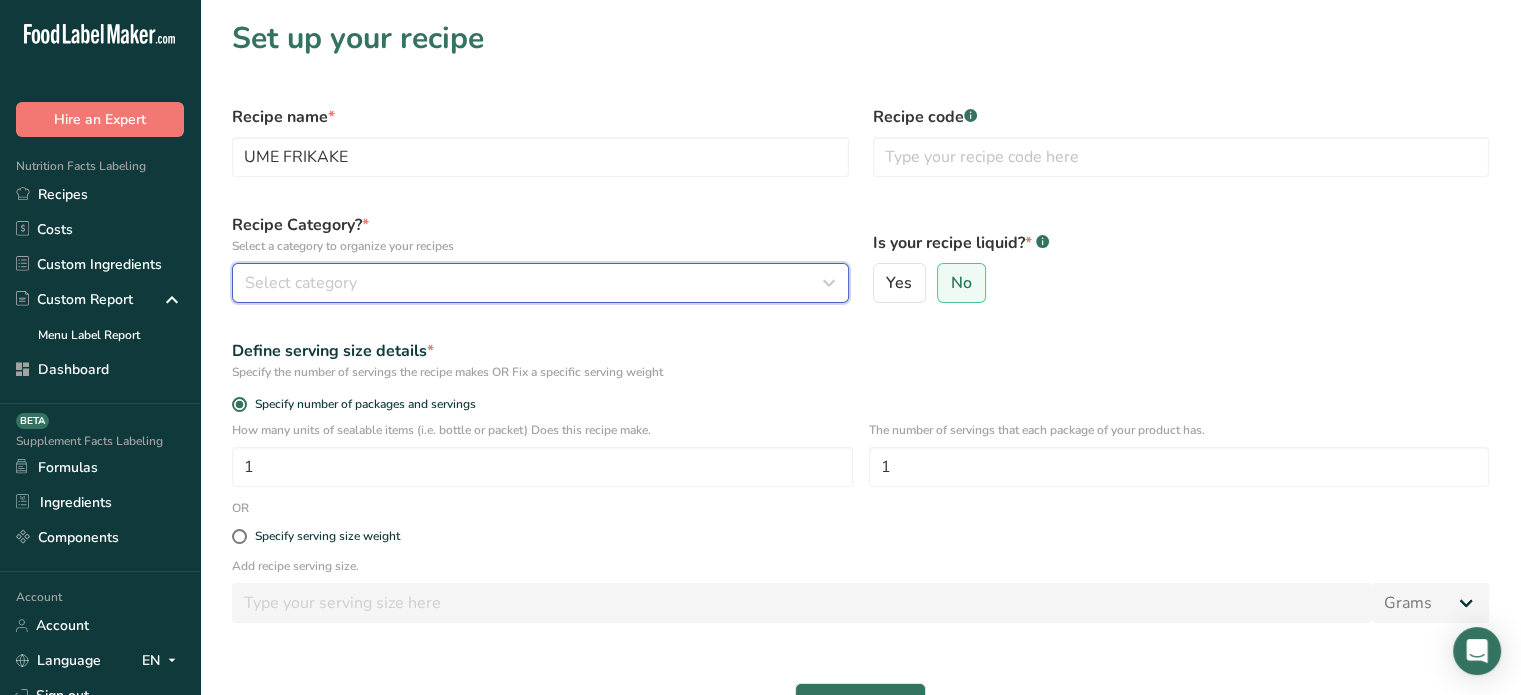 click on "Select category" at bounding box center [540, 283] 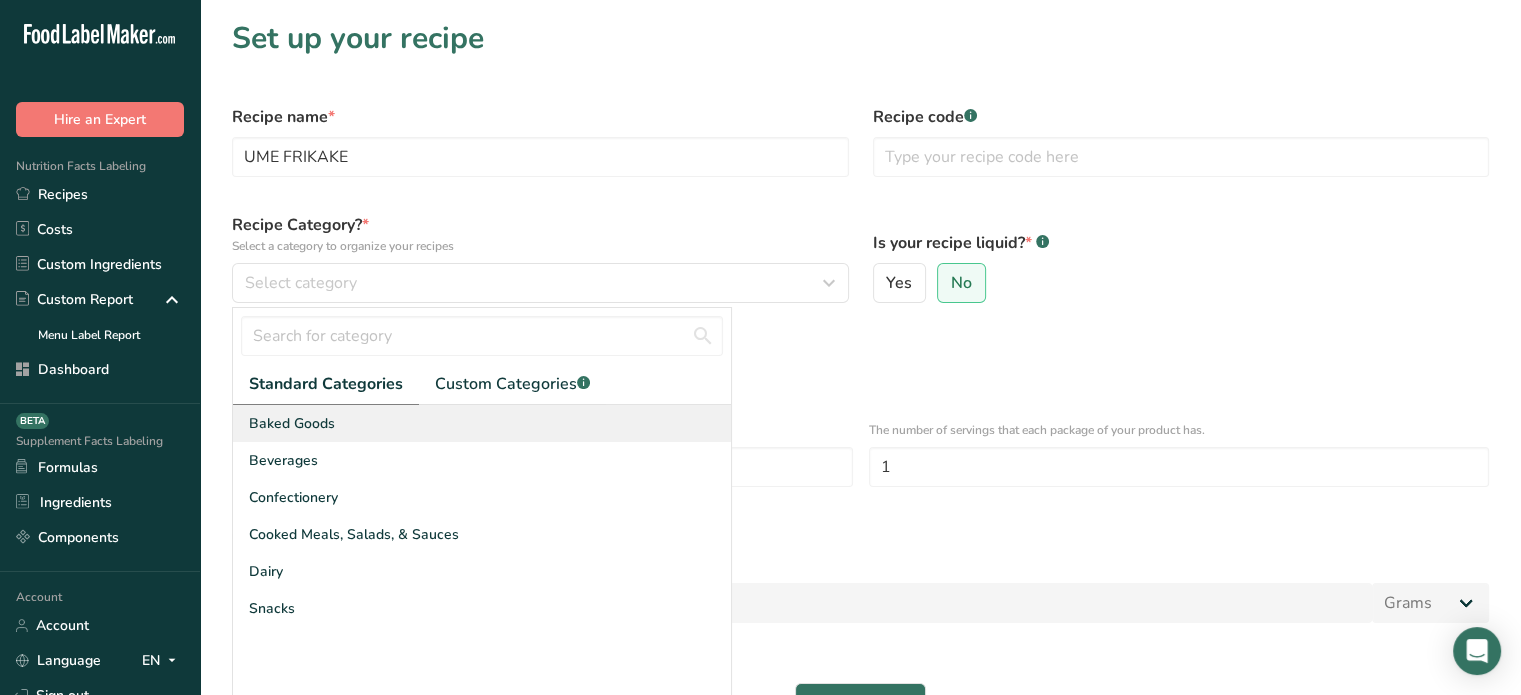 click on "Baked Goods" at bounding box center (482, 423) 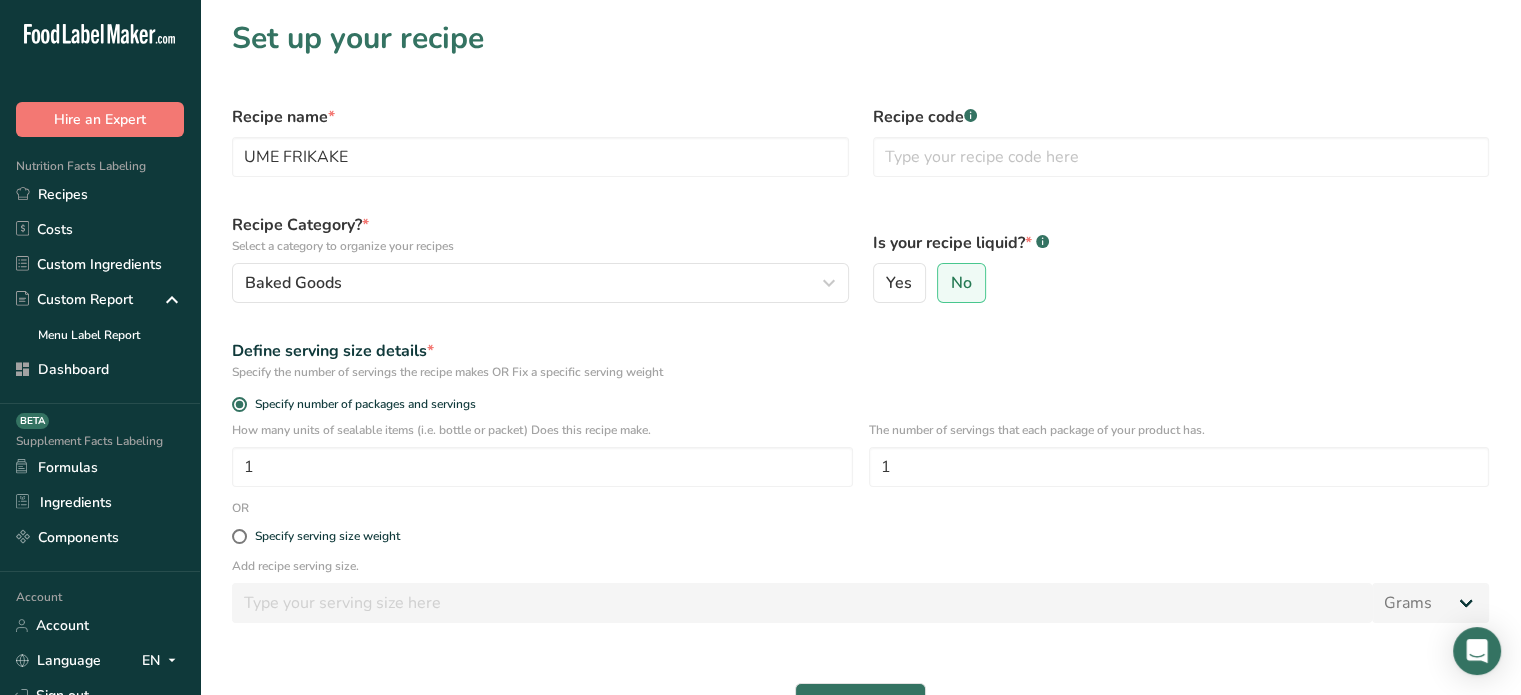 scroll, scrollTop: 48, scrollLeft: 0, axis: vertical 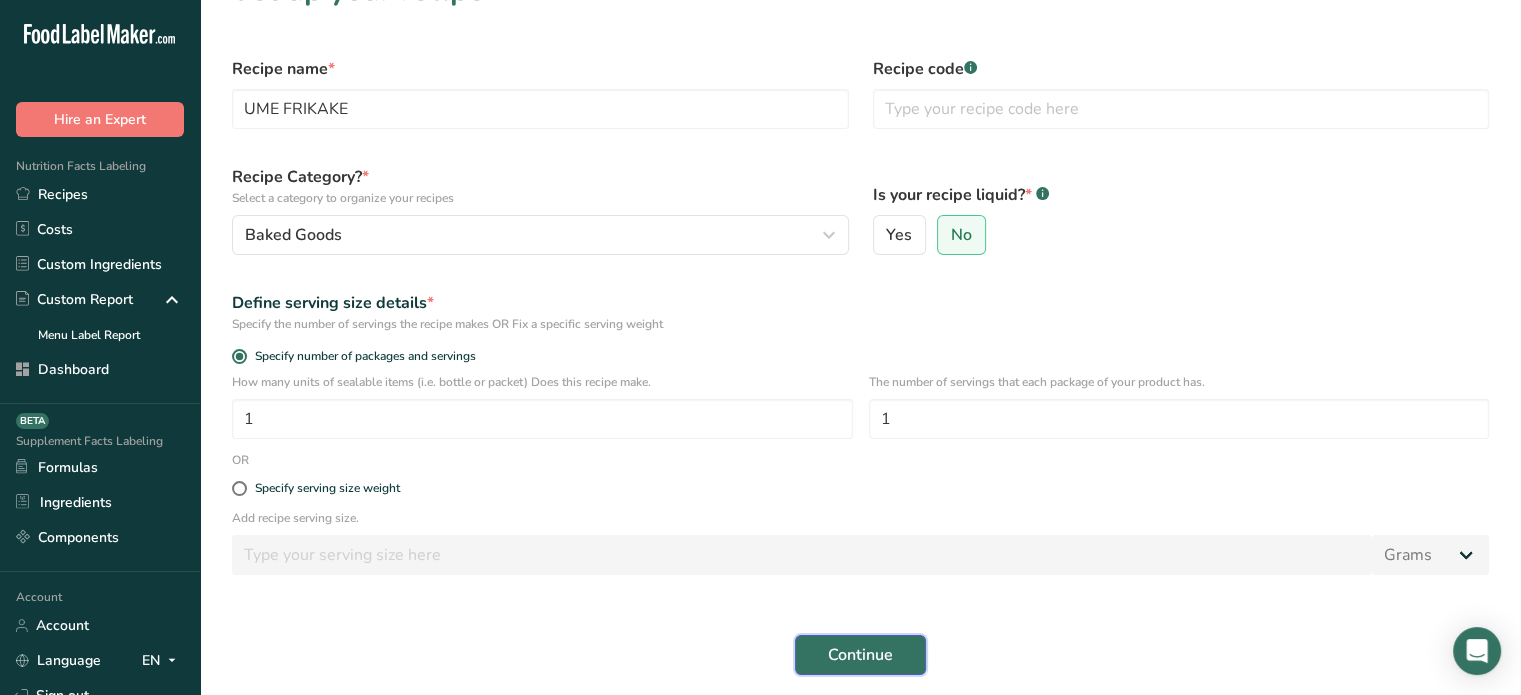 click on "Continue" at bounding box center [860, 655] 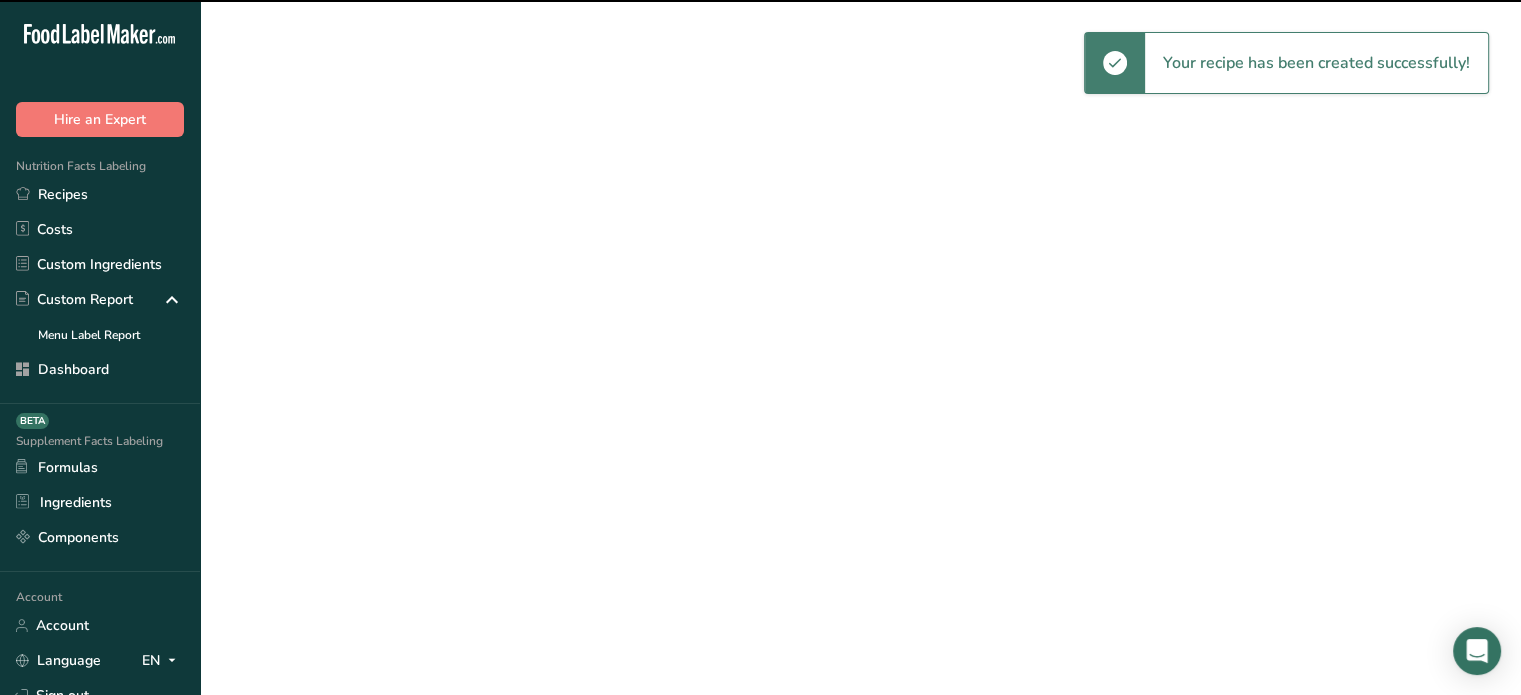 scroll, scrollTop: 0, scrollLeft: 0, axis: both 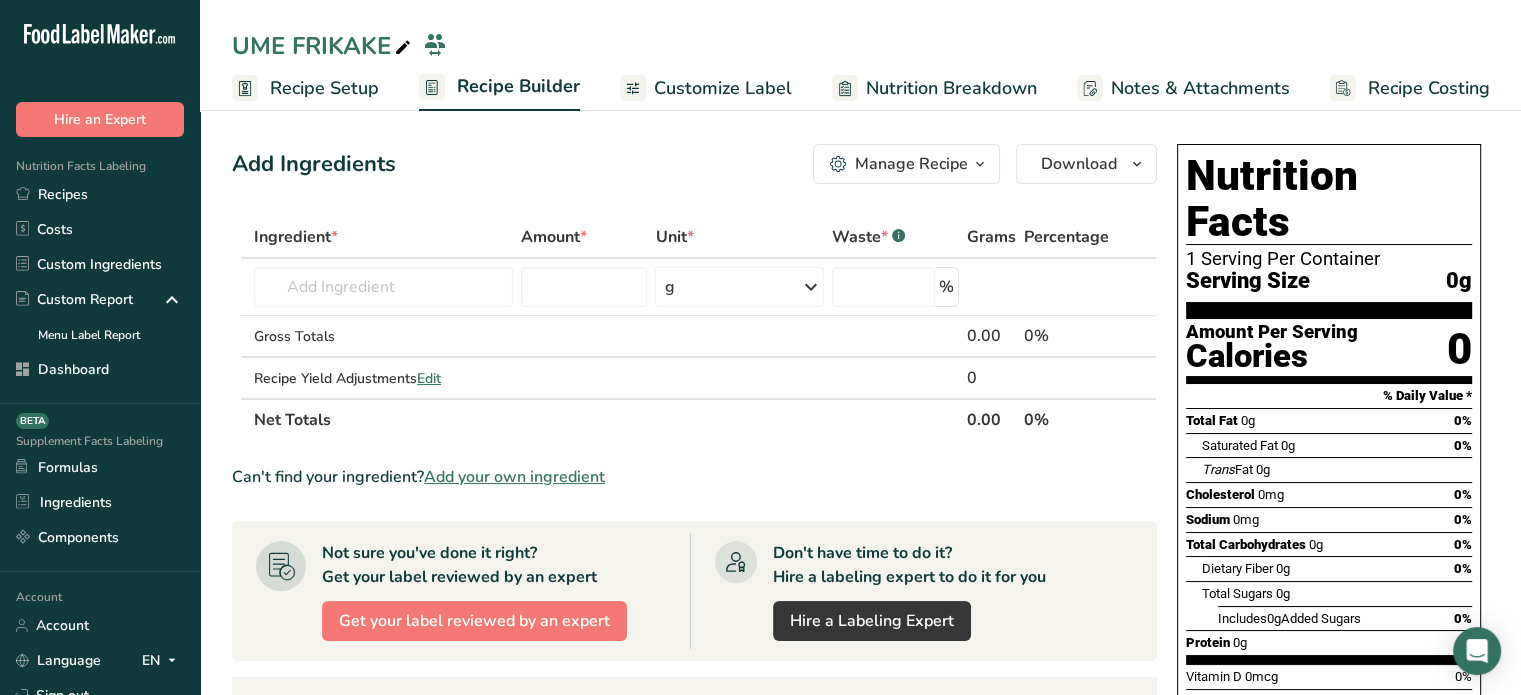 click on "Customize Label" at bounding box center (706, 88) 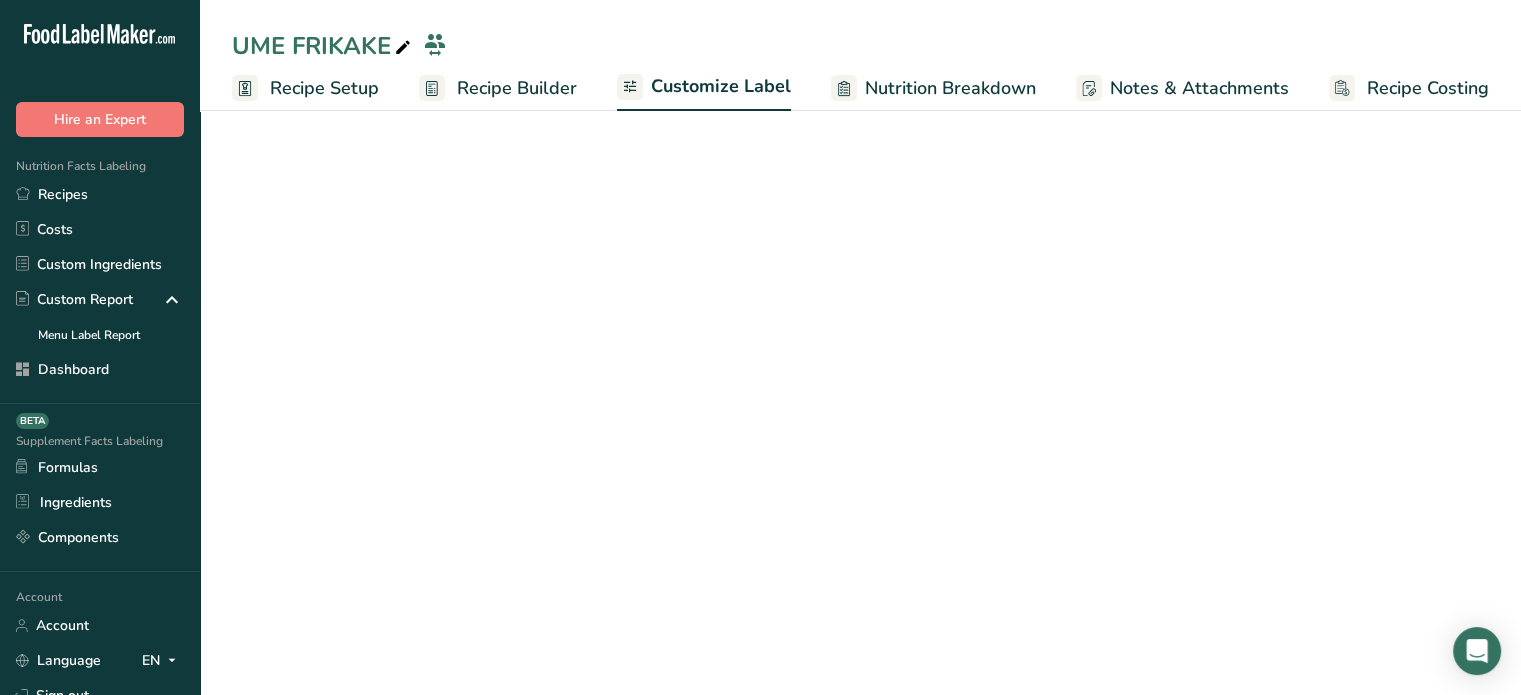 scroll, scrollTop: 0, scrollLeft: 0, axis: both 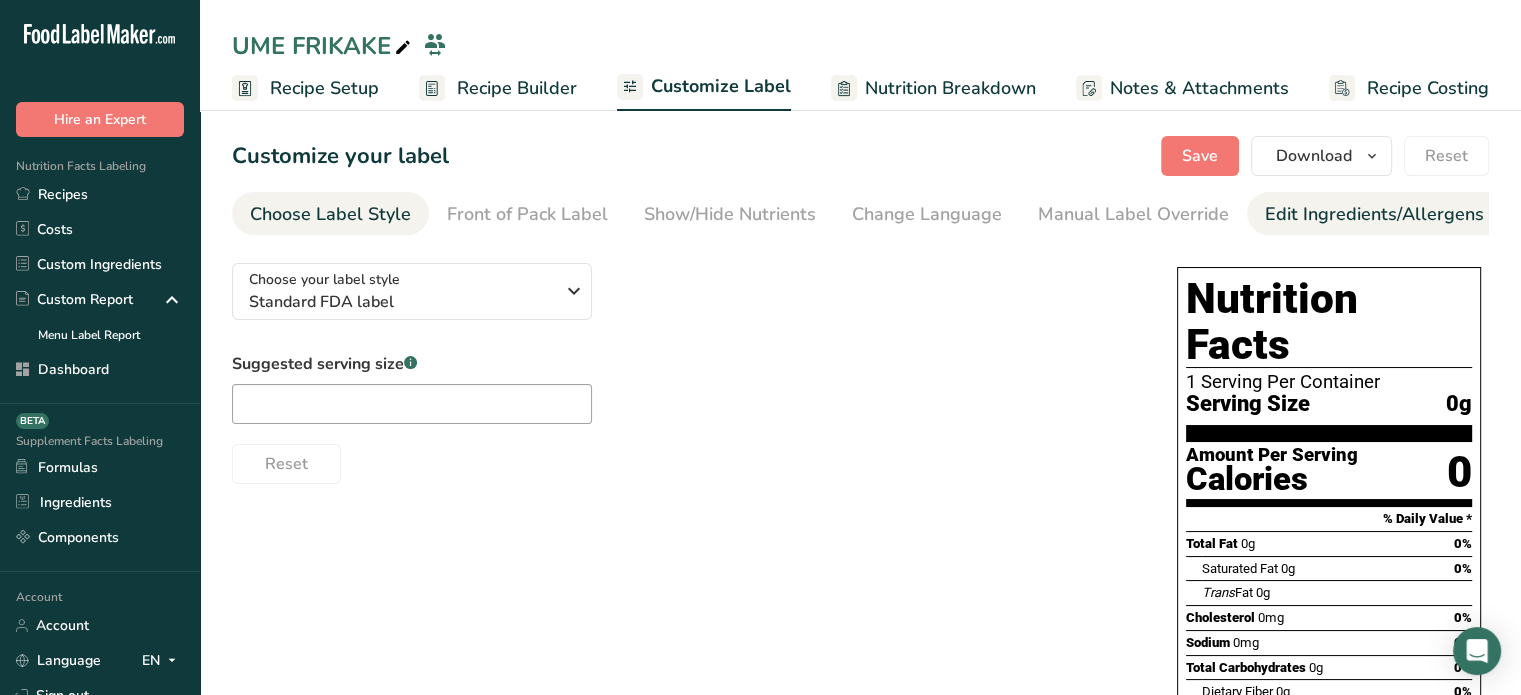 click on "Edit Ingredients/Allergens List" at bounding box center [1392, 214] 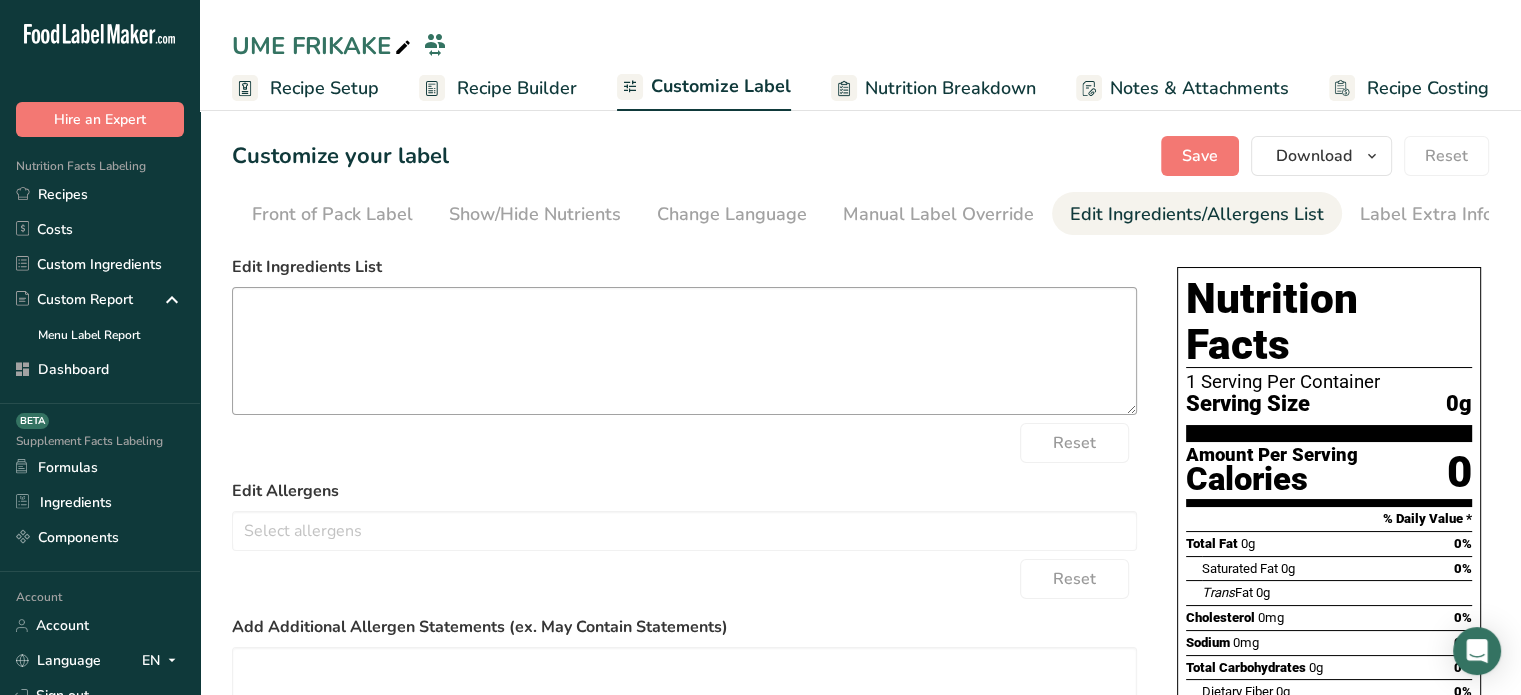 scroll, scrollTop: 0, scrollLeft: 196, axis: horizontal 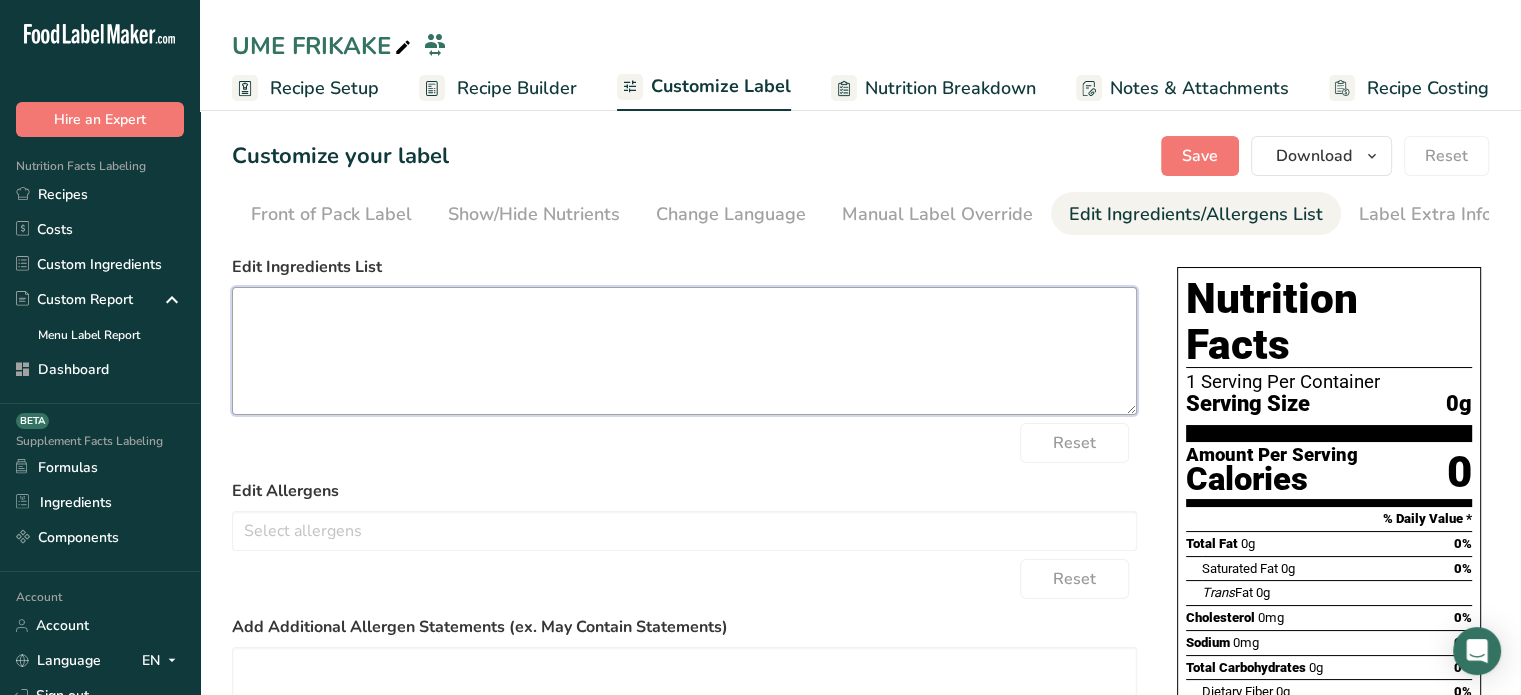 paste on "Umeboshi (Plum, Slat, Shiso vinegar) product from [LOCATION], [COUNTRY]. Sesami seeds" 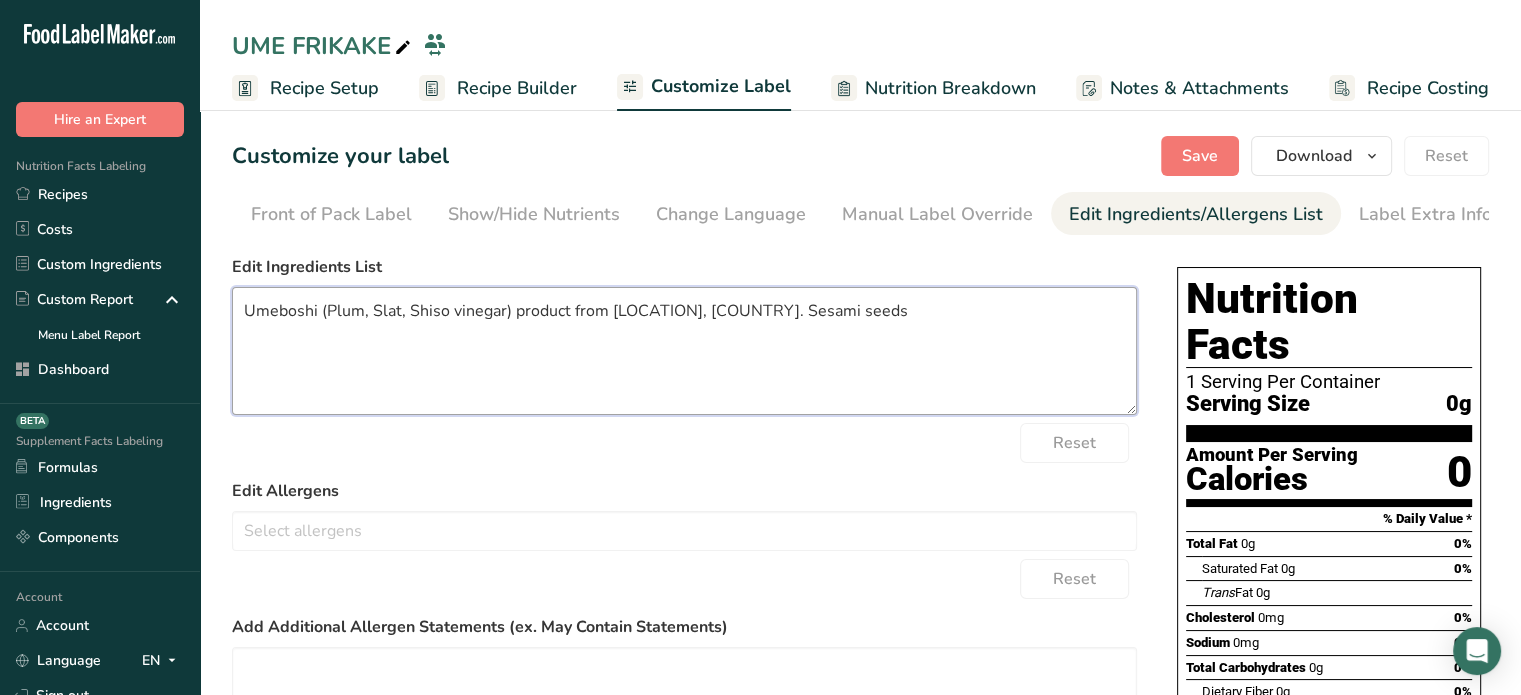 click on "Umeboshi (Plum, Slat, Shiso vinegar) product from [LOCATION], [COUNTRY]. Sesami seeds" at bounding box center (684, 351) 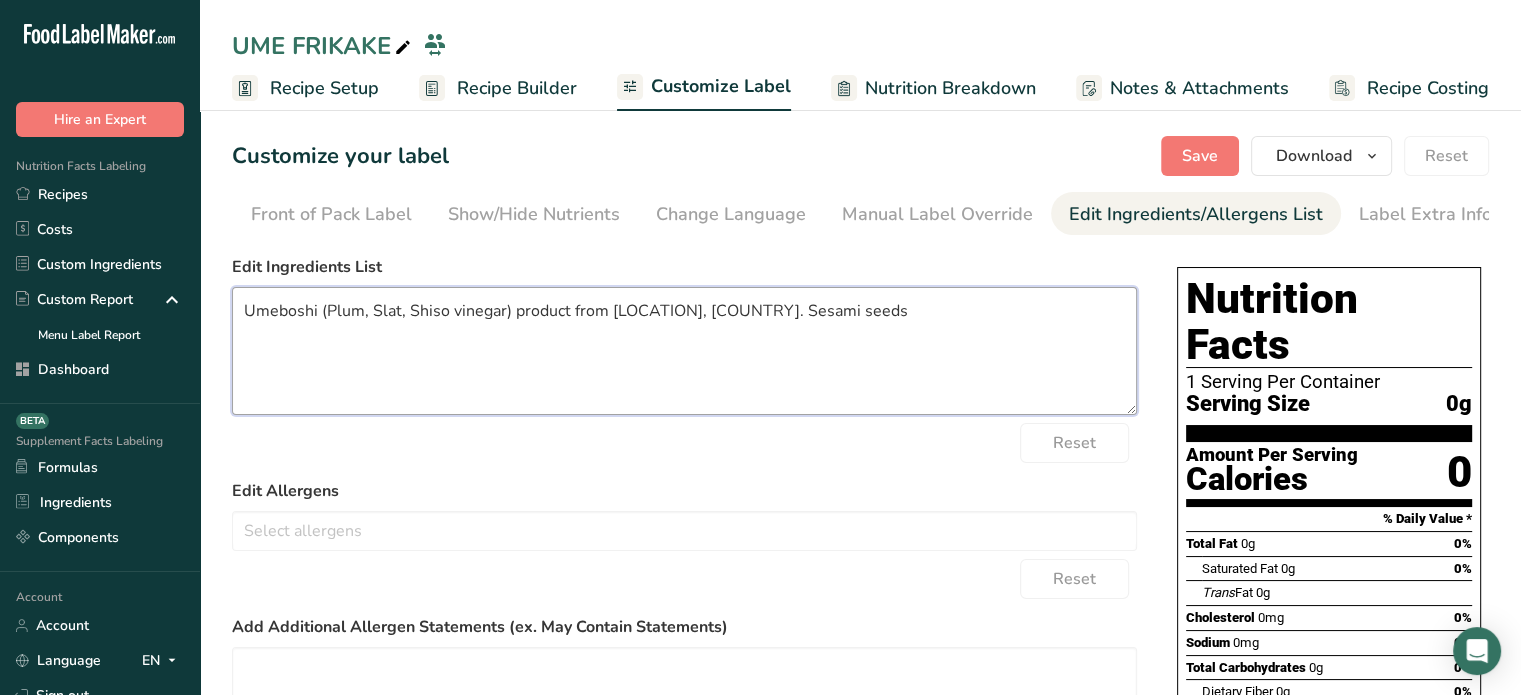 click on "Umeboshi (Plum, Slat, Shiso vinegar) product from [LOCATION], [COUNTRY]. Sesami seeds" at bounding box center (684, 351) 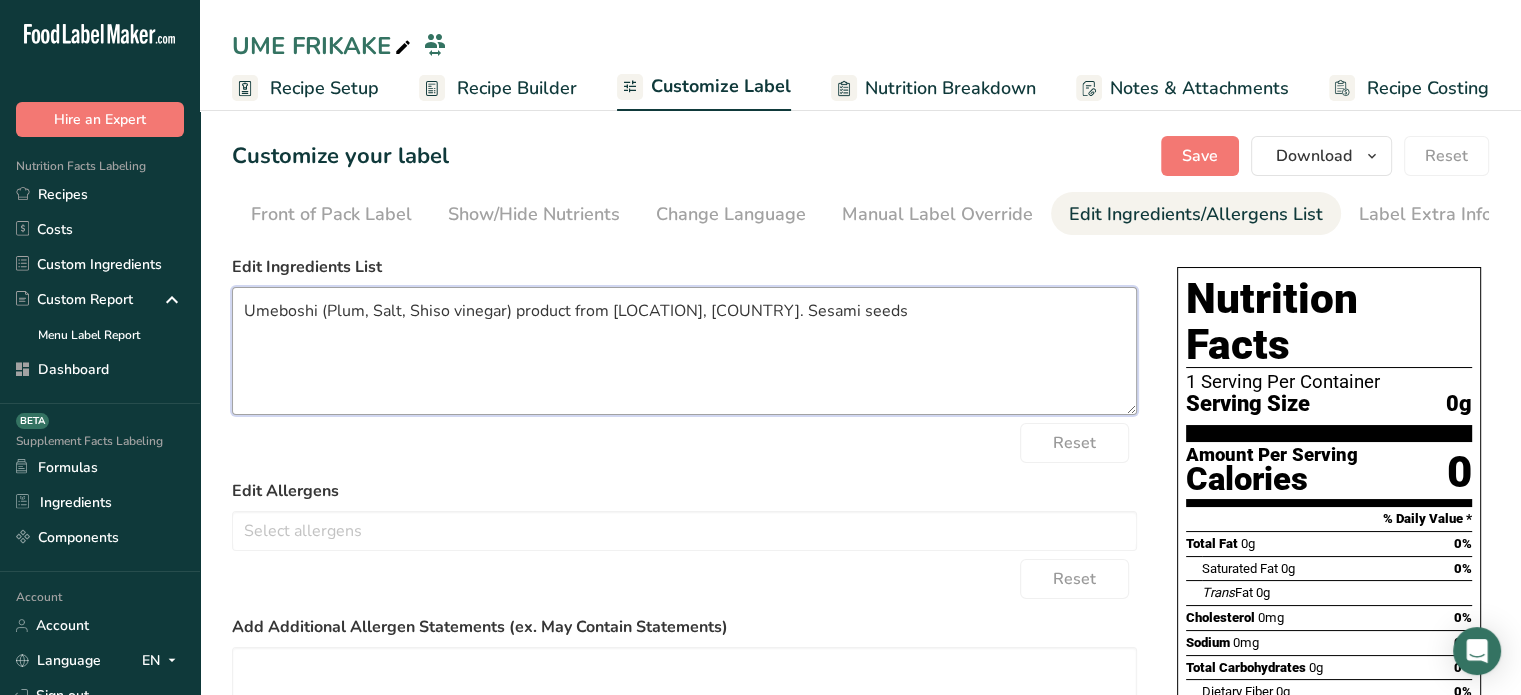 click on "Umeboshi (Plum, Salt, Shiso vinegar) product from [LOCATION], [COUNTRY]. Sesami seeds" at bounding box center [684, 351] 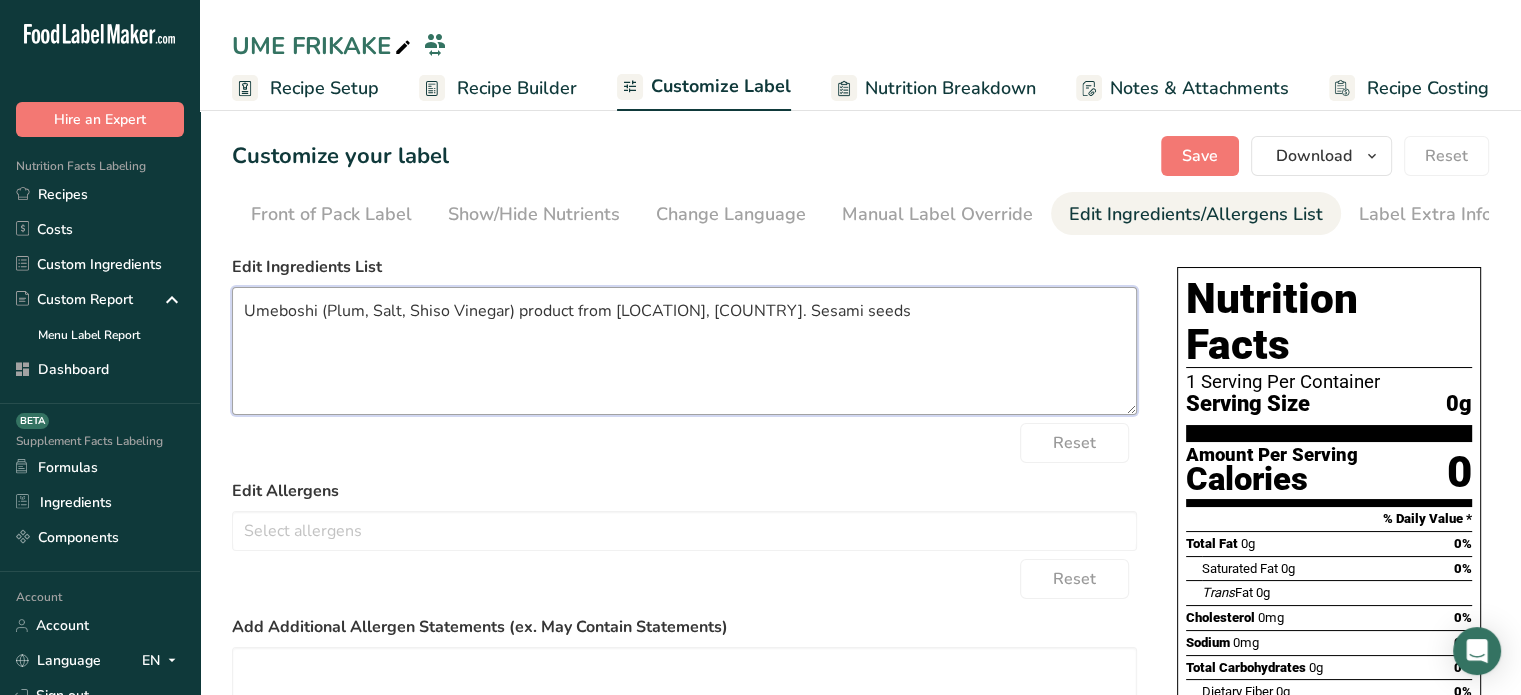 click on "Umeboshi (Plum, Salt, Shiso Vinegar) product from [LOCATION], [COUNTRY]. Sesami seeds" at bounding box center [684, 351] 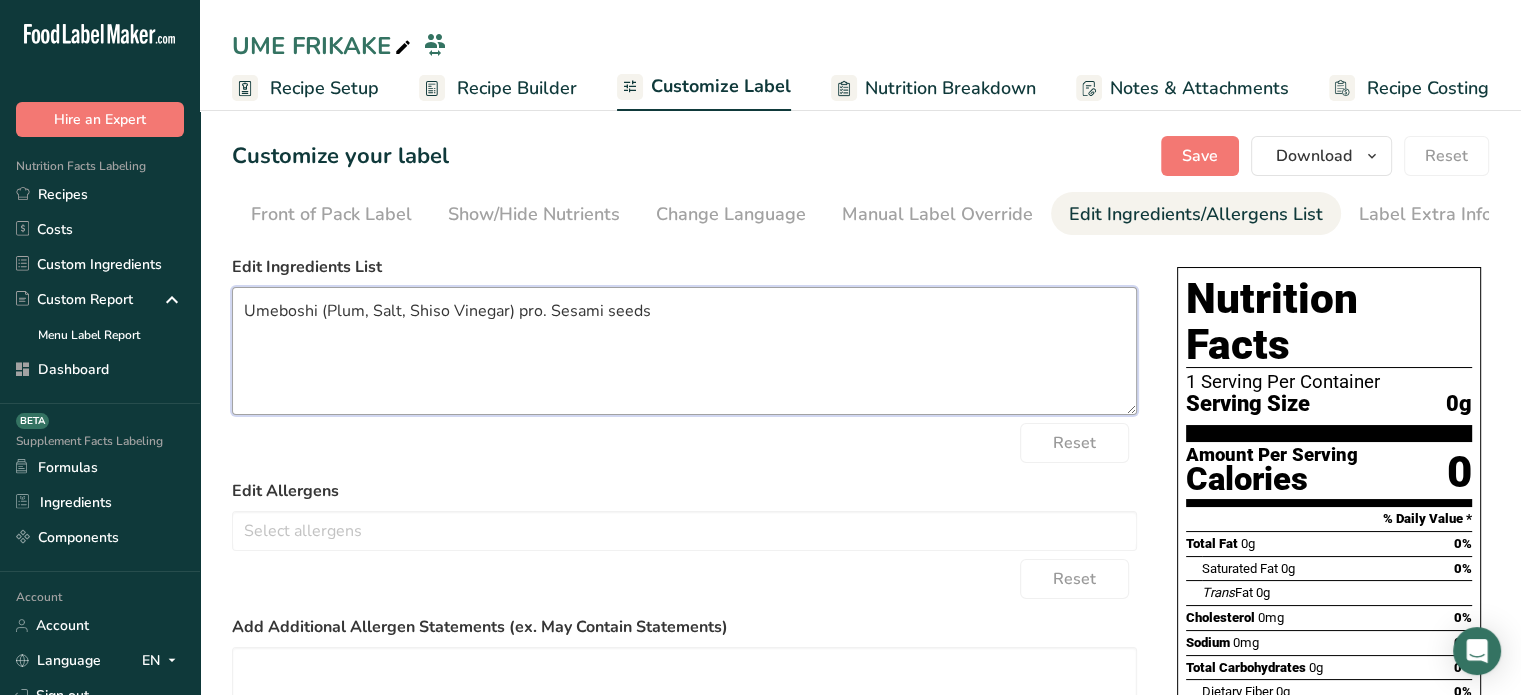 click on "Umeboshi (Plum, Salt, Shiso Vinegar) pro. Sesami seeds" at bounding box center (684, 351) 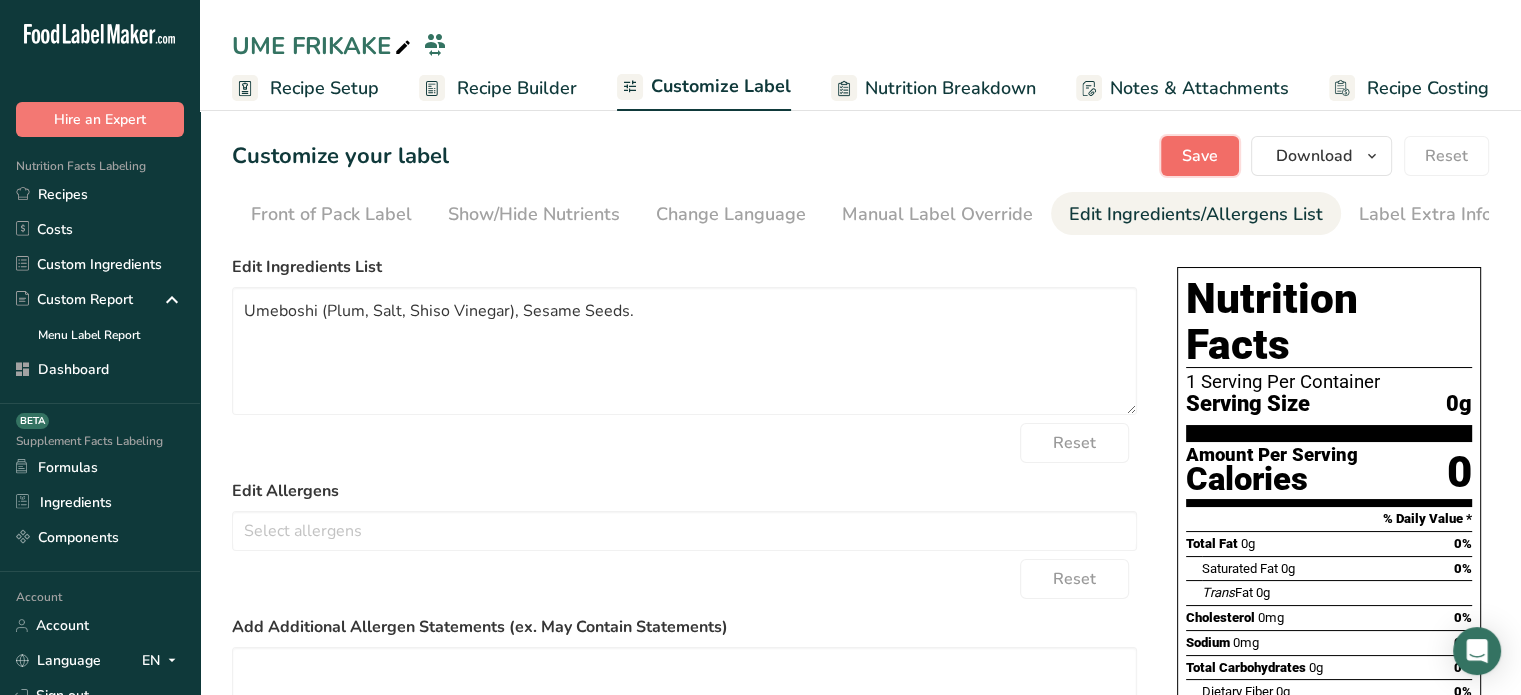 click on "Save" at bounding box center (1200, 156) 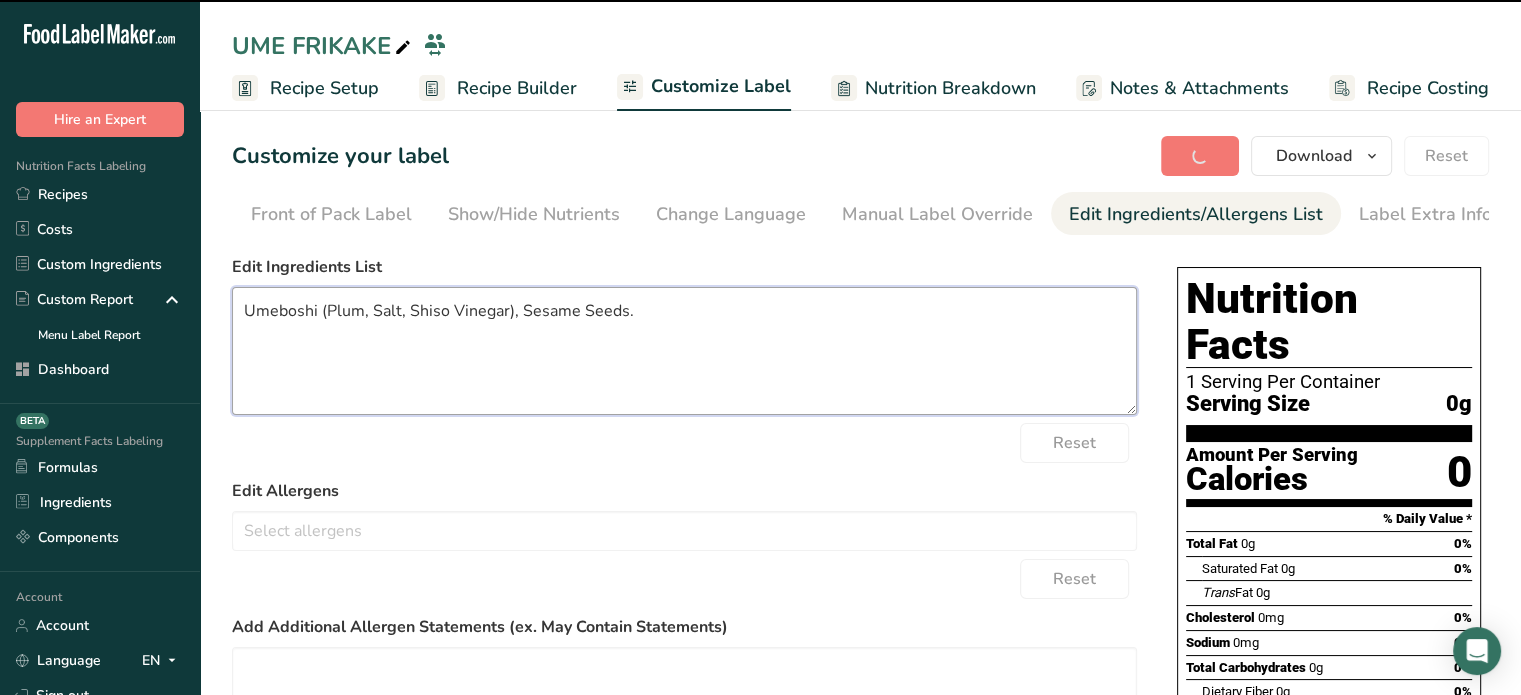 type on "Umeboshi (Plum, Salt, Shiso Vinegar), Sesame Seeds." 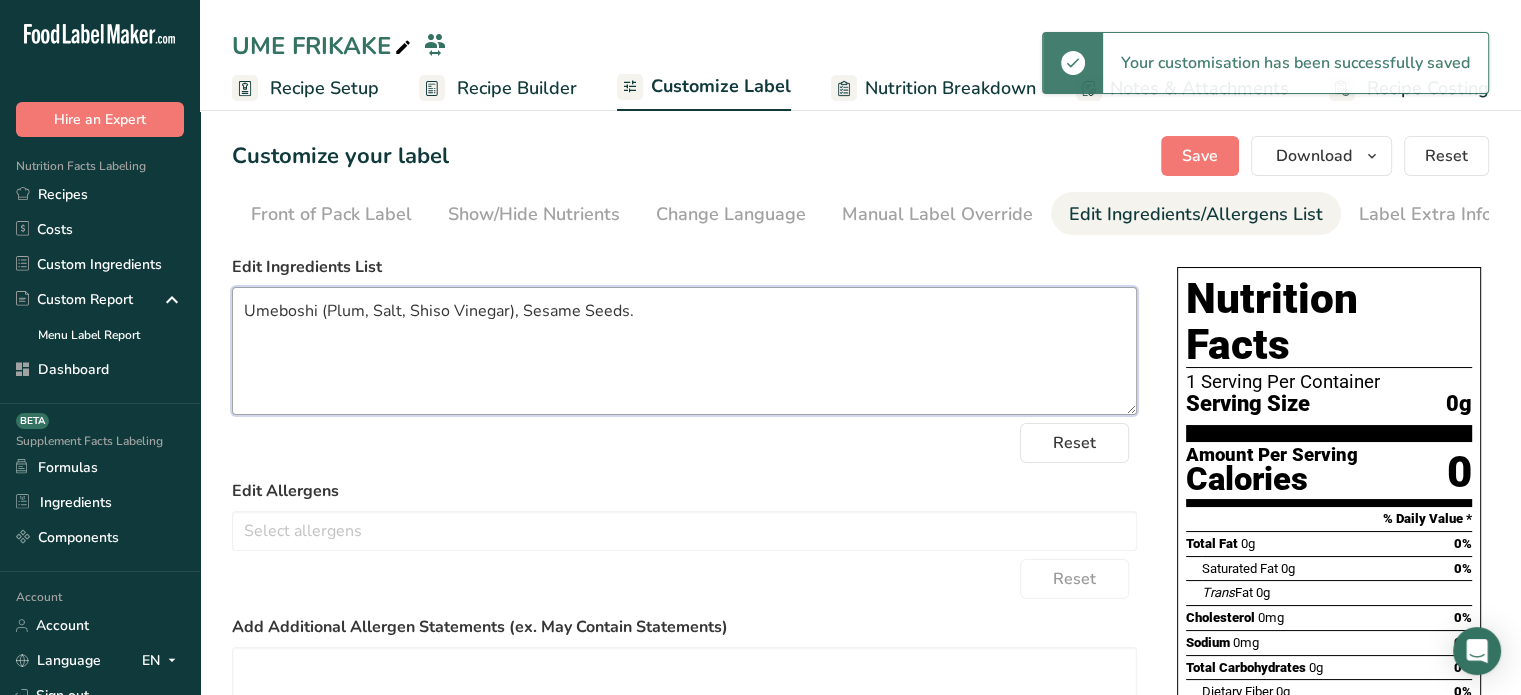 drag, startPoint x: 771, startPoint y: 315, endPoint x: 226, endPoint y: 324, distance: 545.0743 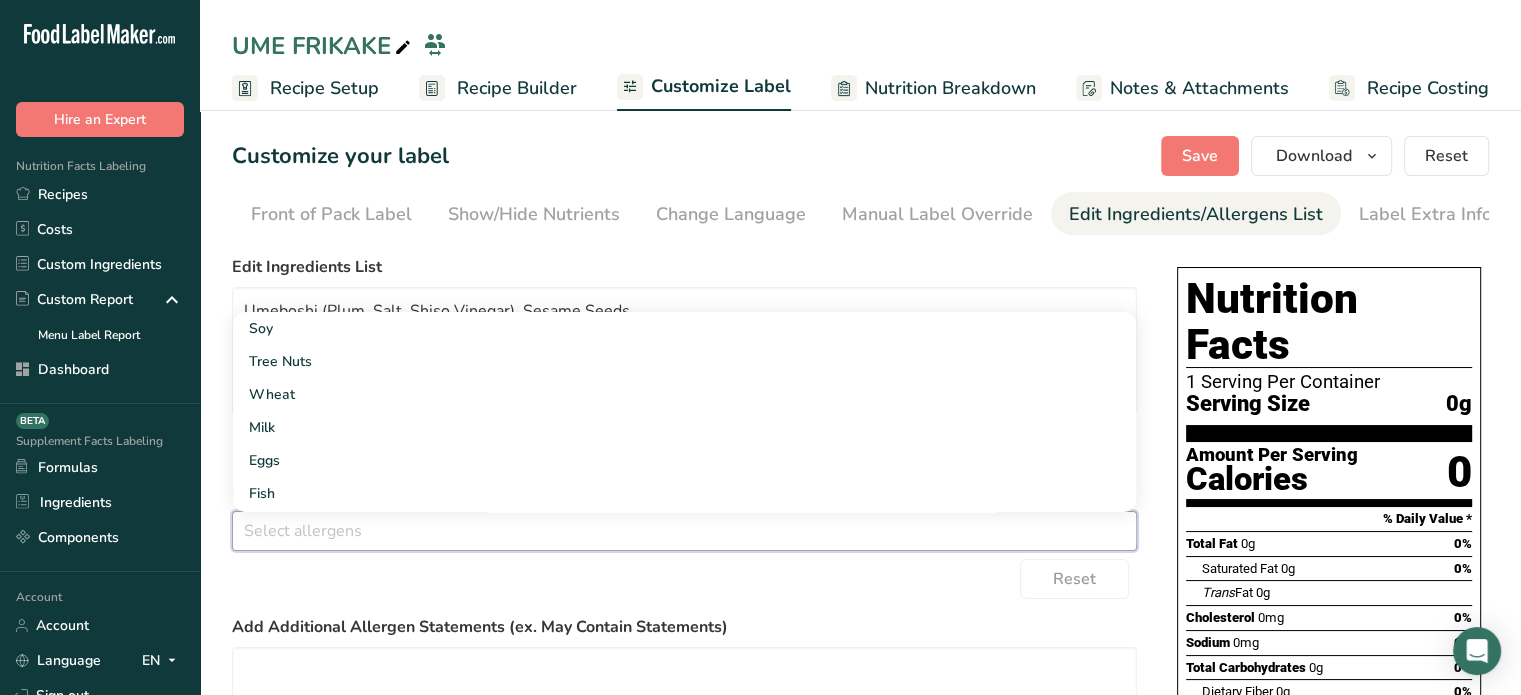 click at bounding box center [684, 530] 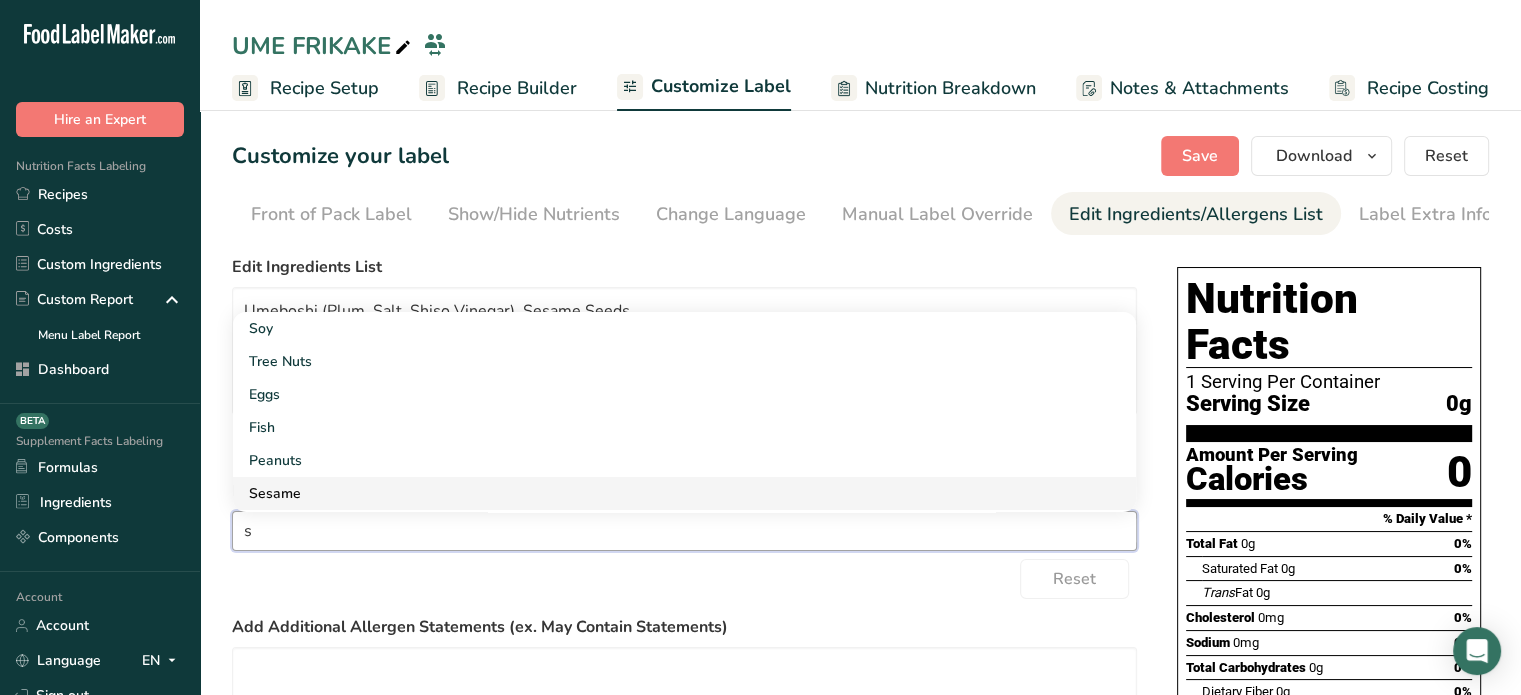 type on "s" 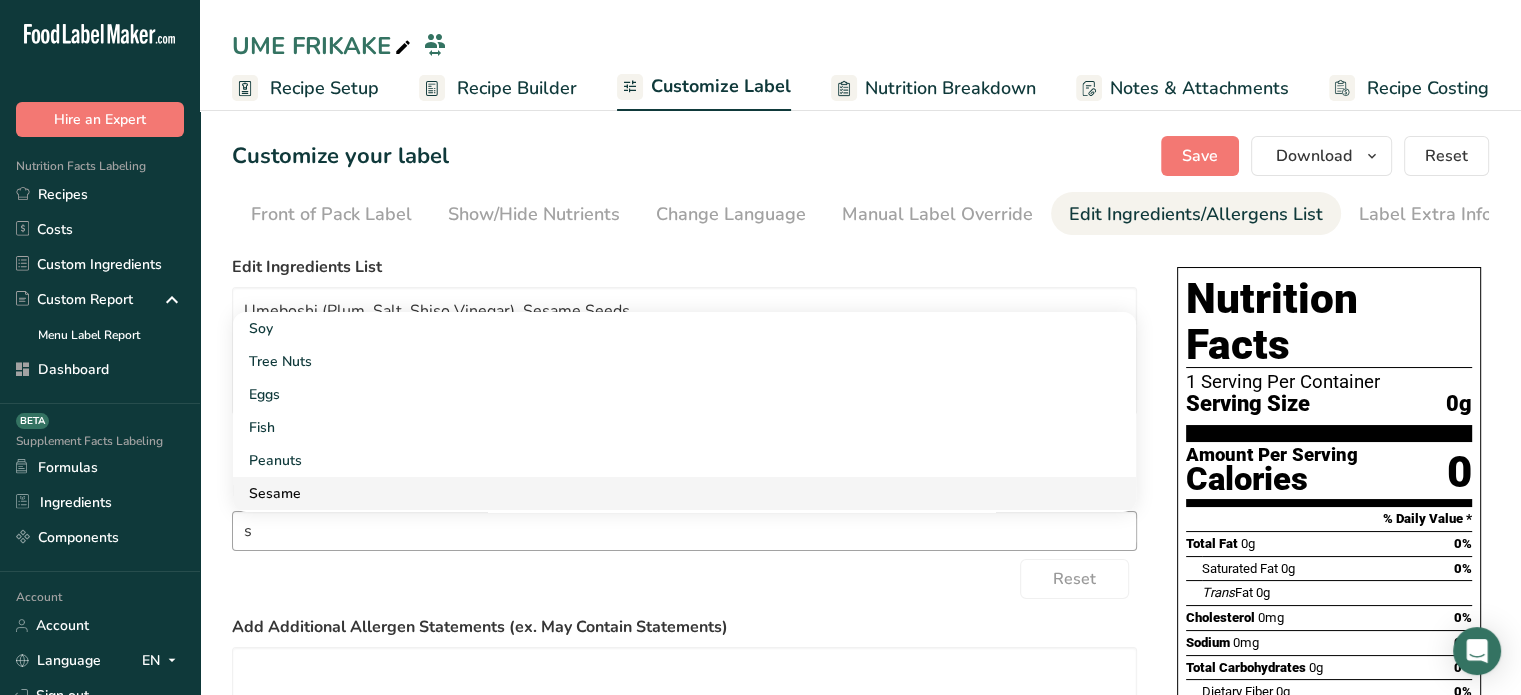 click on "Sesame" at bounding box center [684, 493] 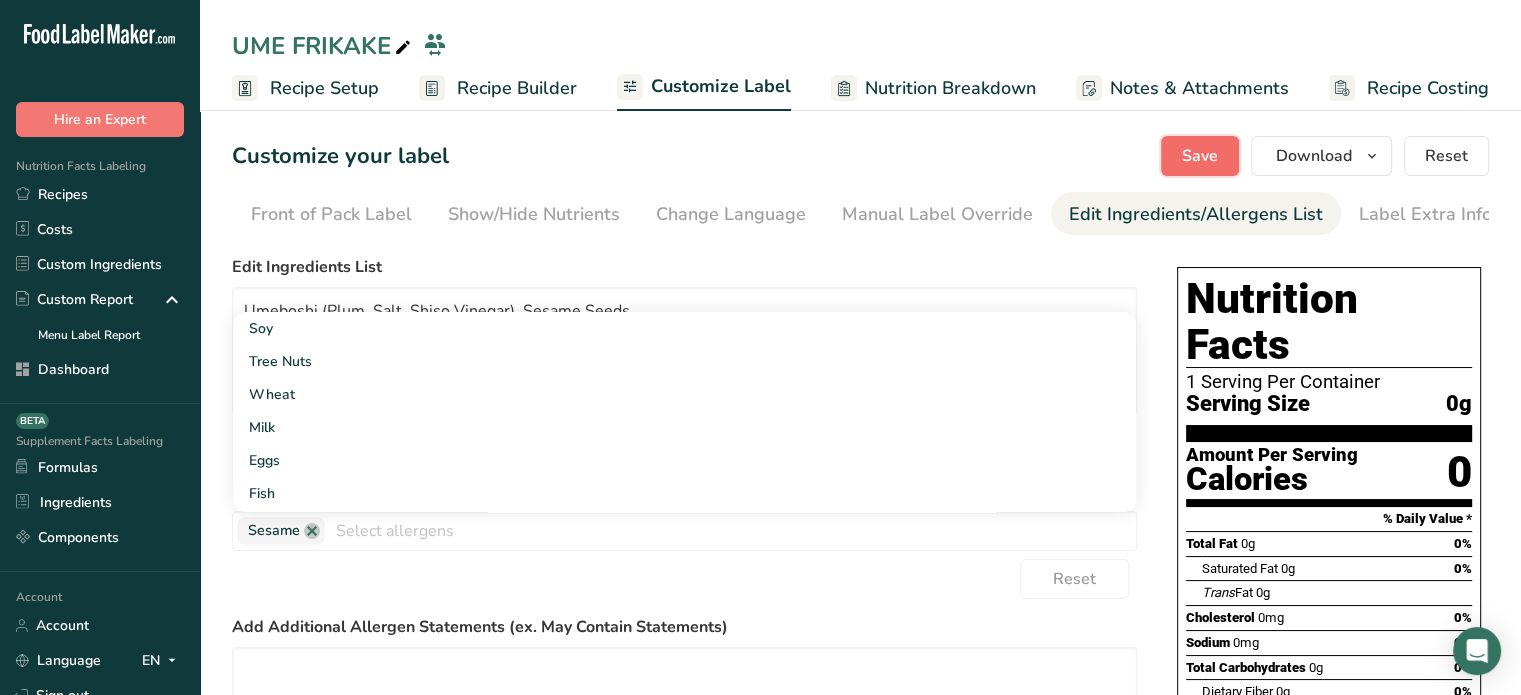 click on "Save" at bounding box center [1200, 156] 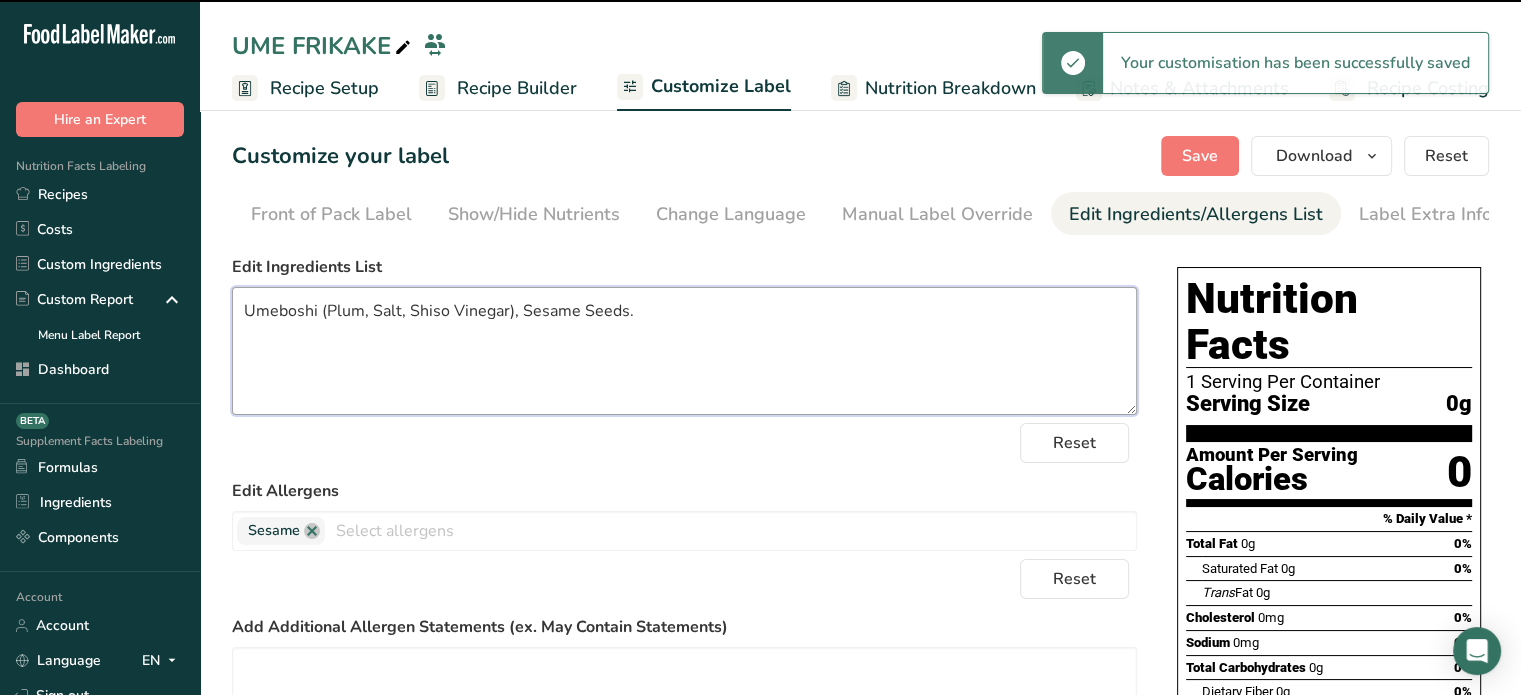click on "Umeboshi (Plum, Salt, Shiso Vinegar), Sesame Seeds." at bounding box center (684, 351) 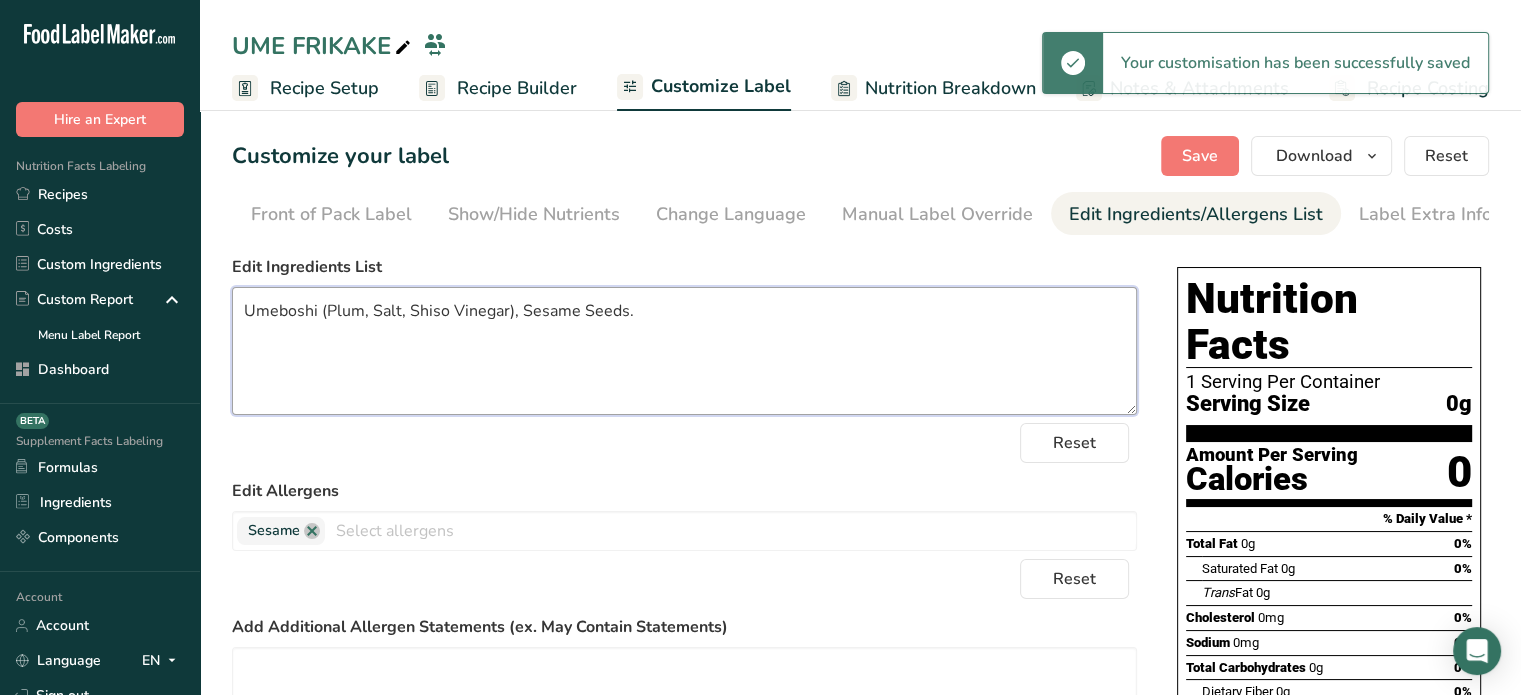 click on "Umeboshi (Plum, Salt, Shiso Vinegar), Sesame Seeds." at bounding box center (684, 351) 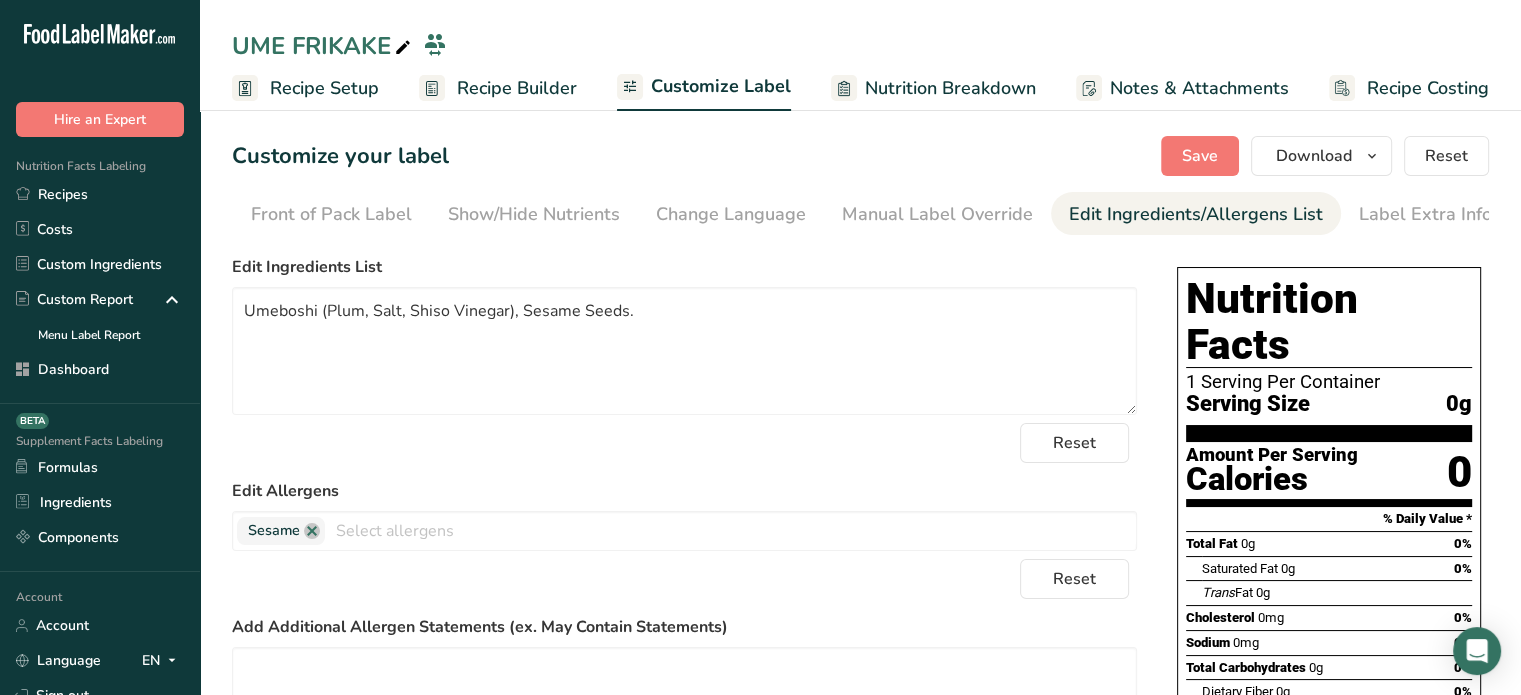click on "UME FRIKAKE" at bounding box center (323, 46) 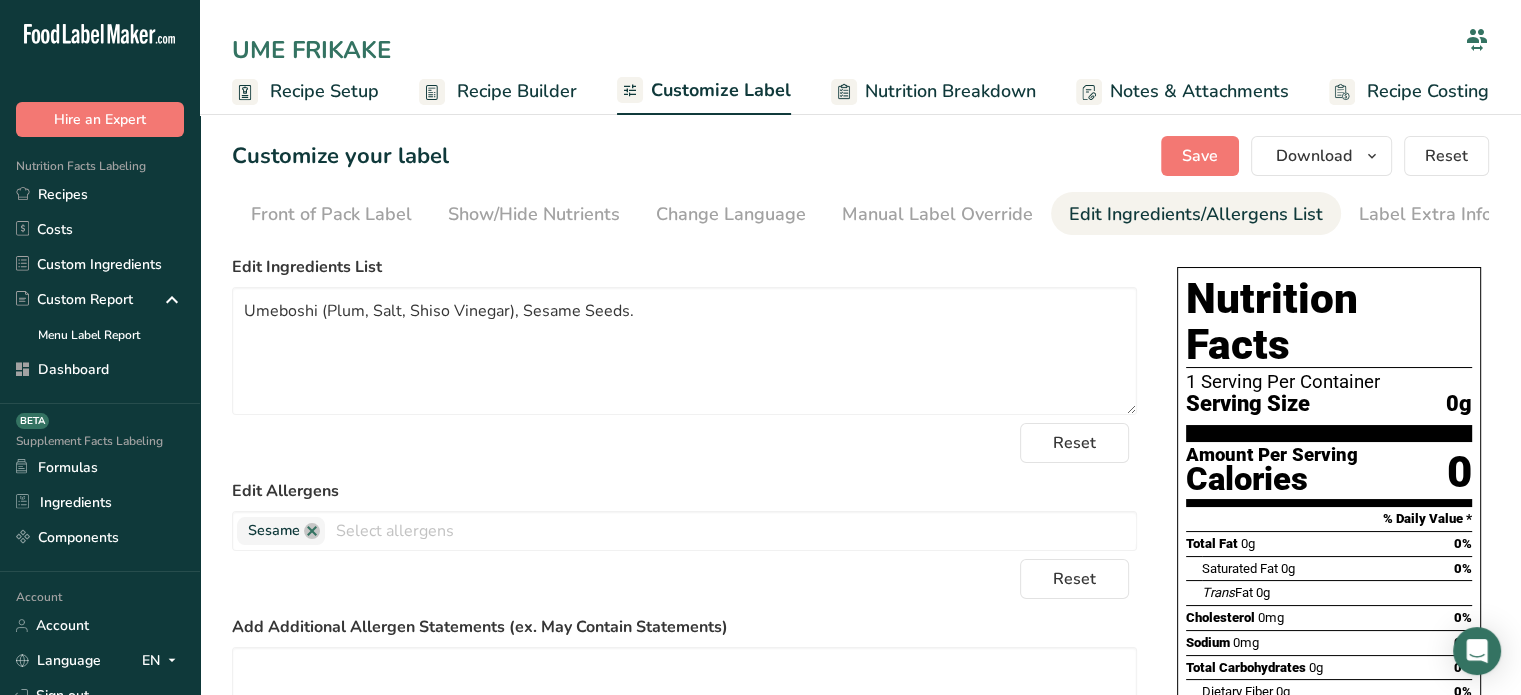 click on "UME FRIKAKE" at bounding box center [844, 50] 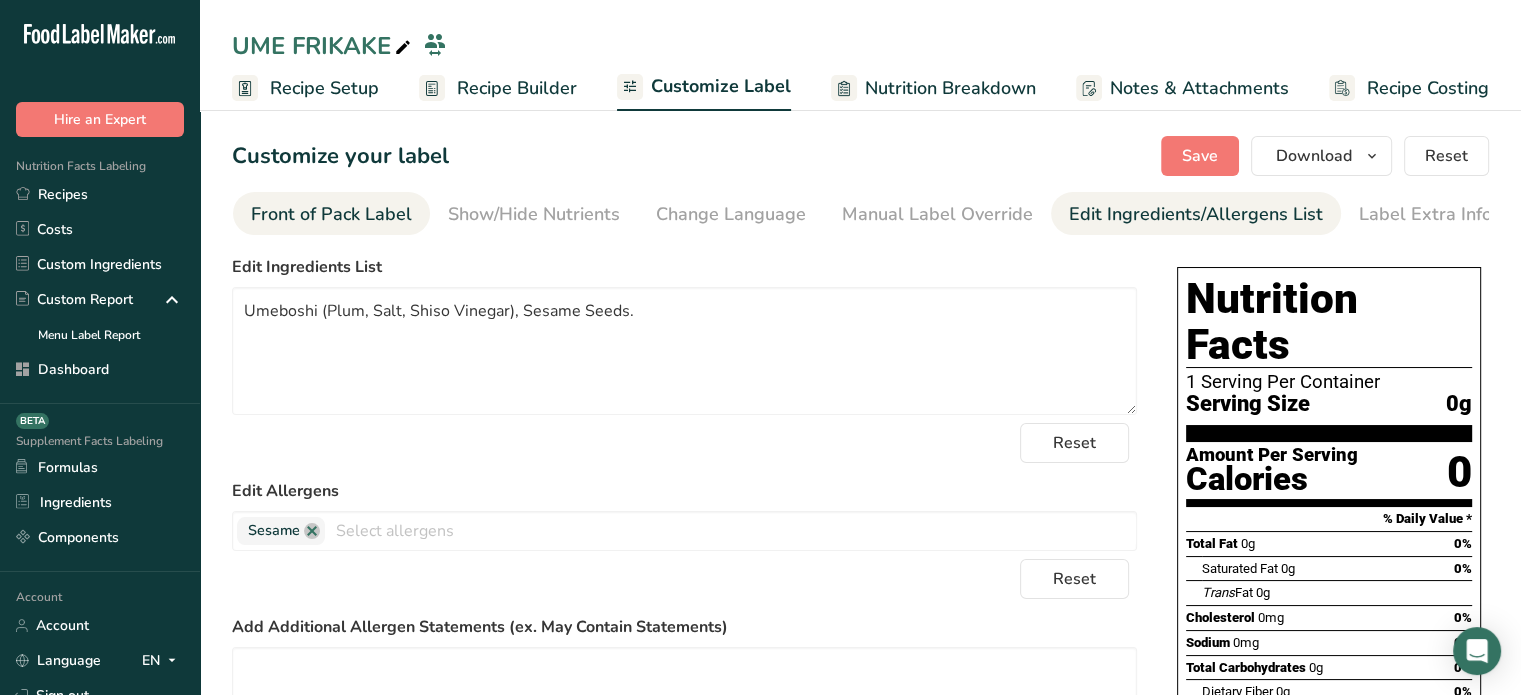 click on "Front of Pack Label" at bounding box center (331, 214) 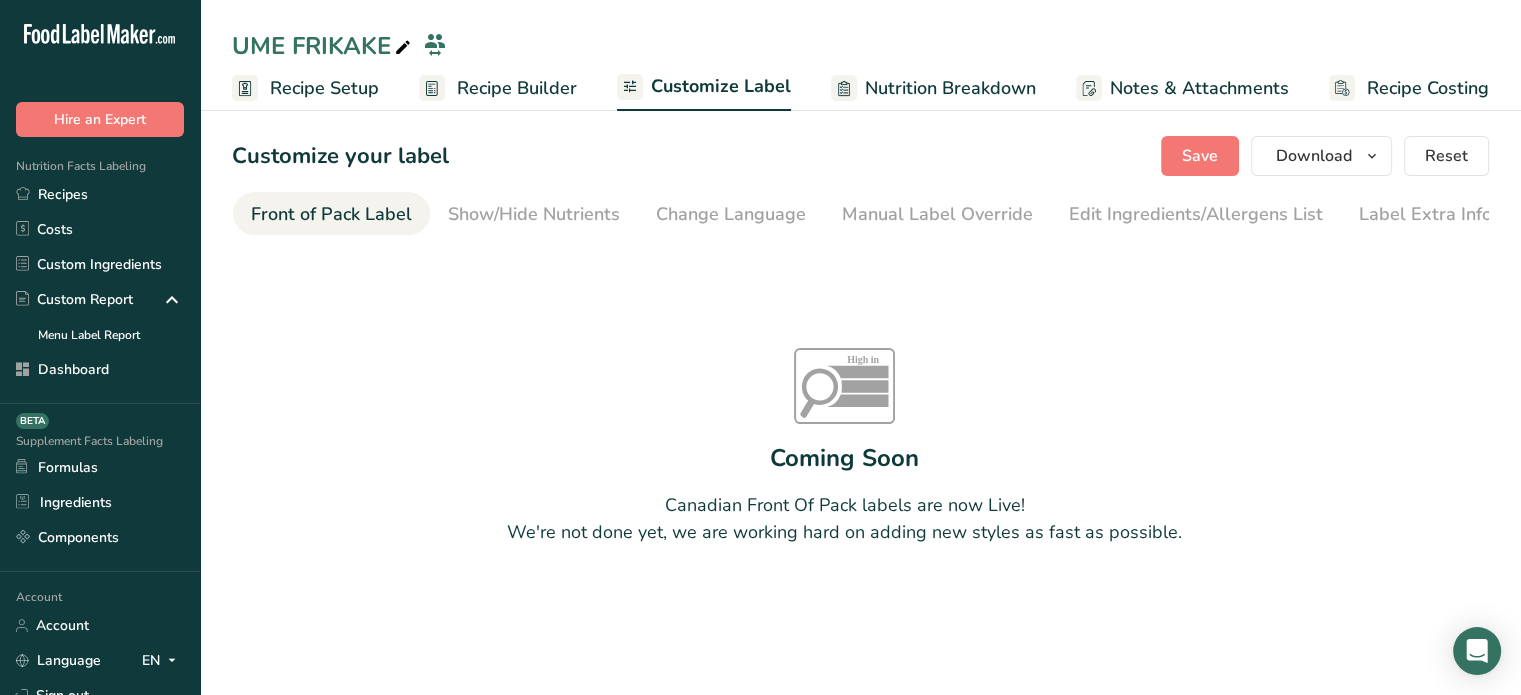 scroll, scrollTop: 0, scrollLeft: 194, axis: horizontal 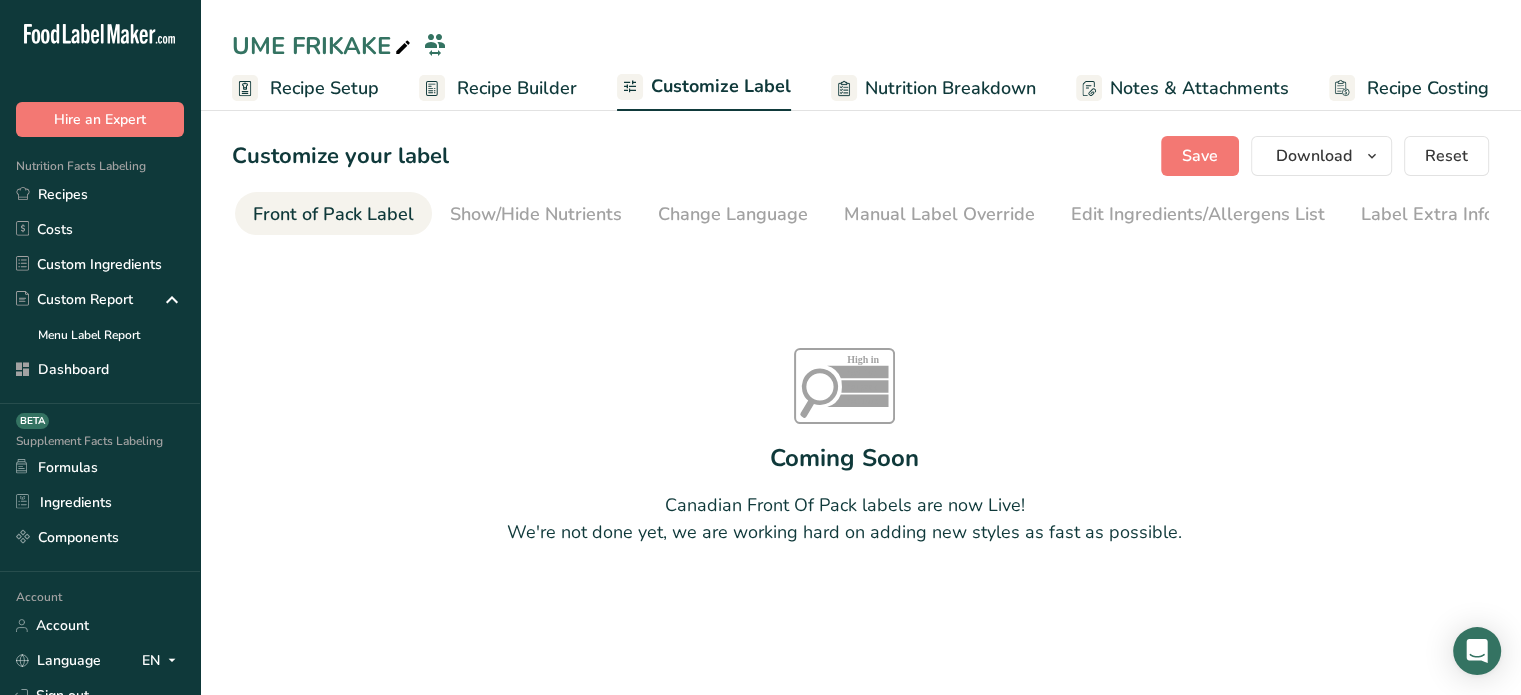 click on "Recipe Builder" at bounding box center [498, 88] 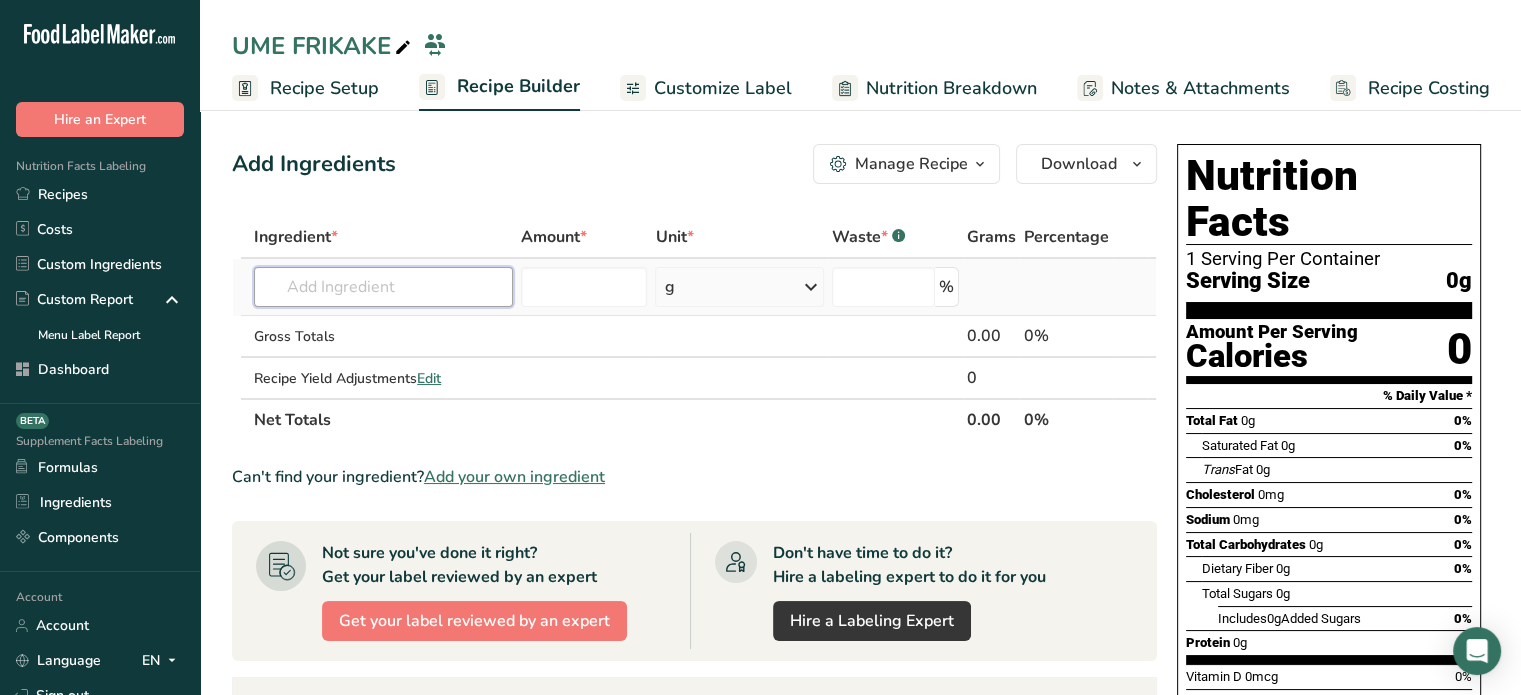 click at bounding box center (383, 287) 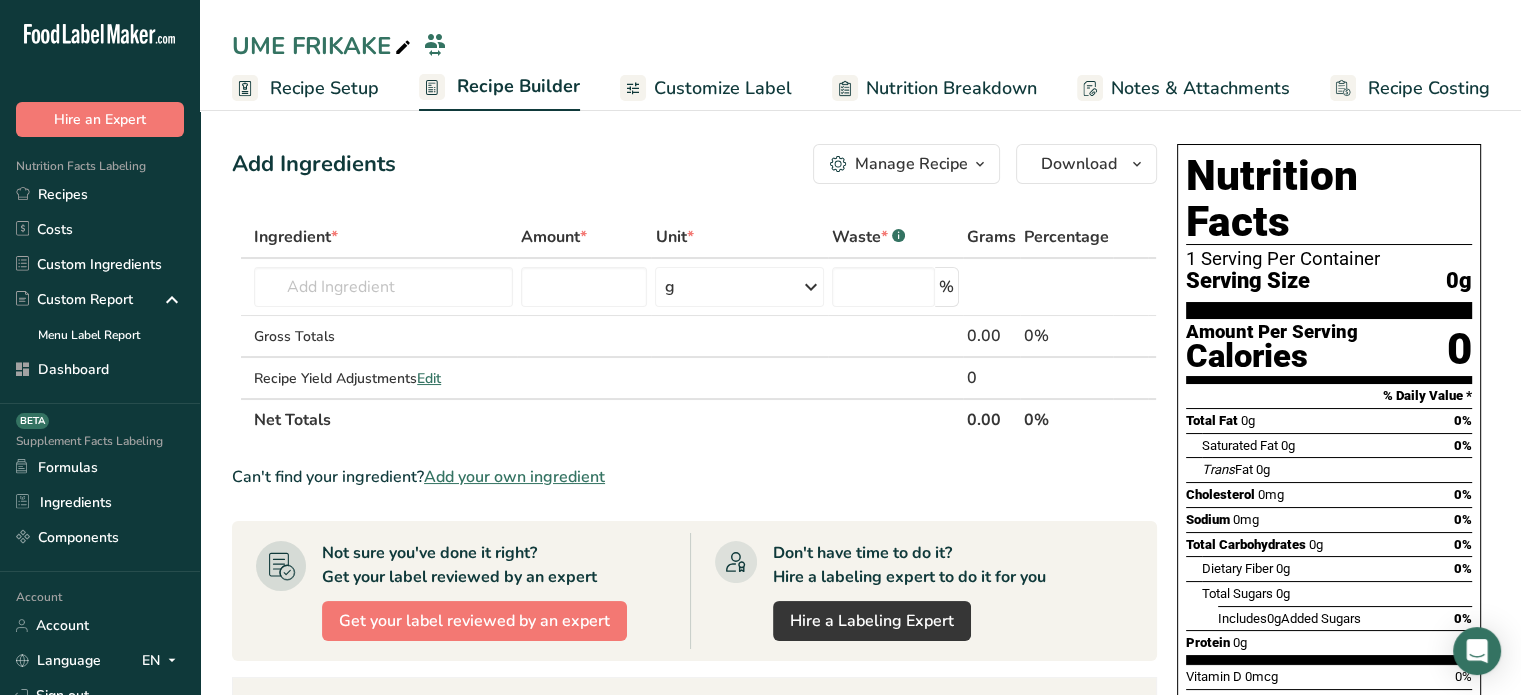 click on "Recipe Setup" at bounding box center [305, 88] 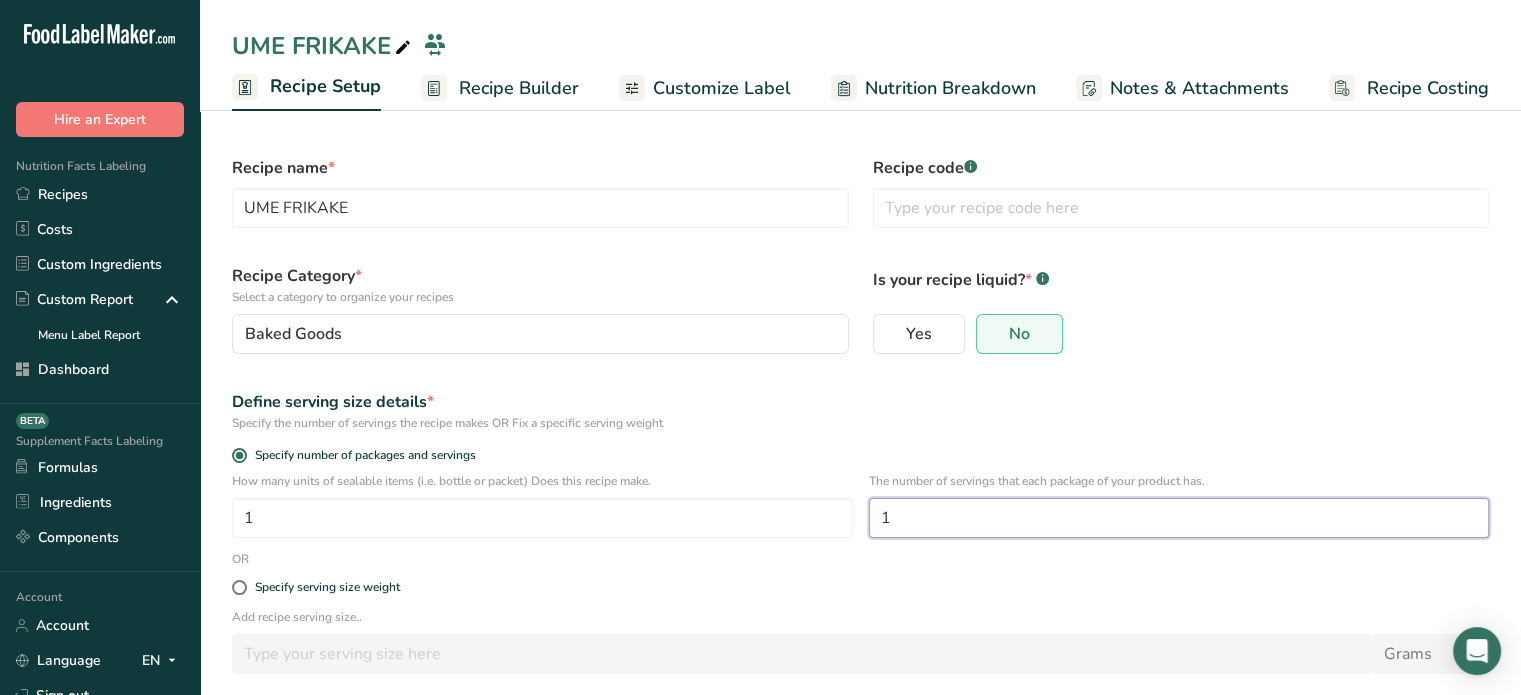 click on "1" at bounding box center (1179, 518) 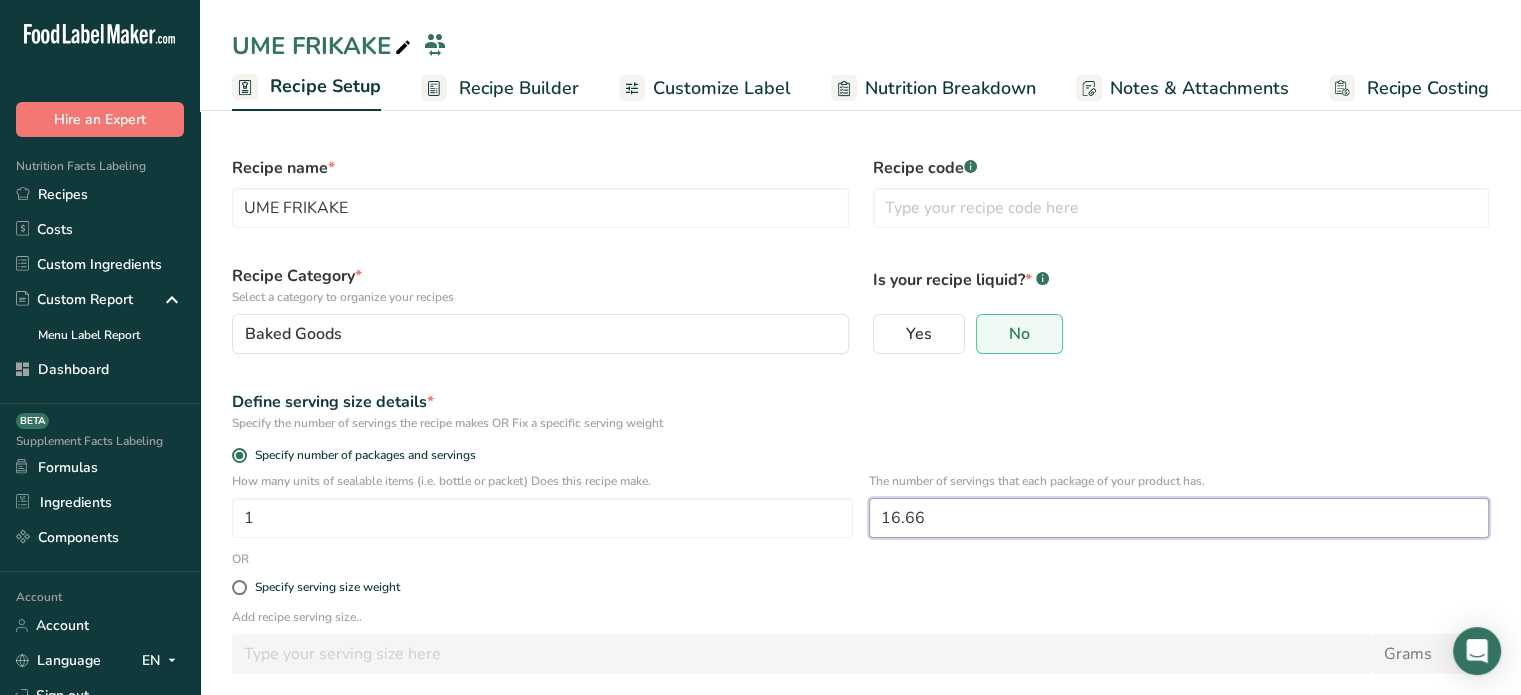 scroll, scrollTop: 95, scrollLeft: 0, axis: vertical 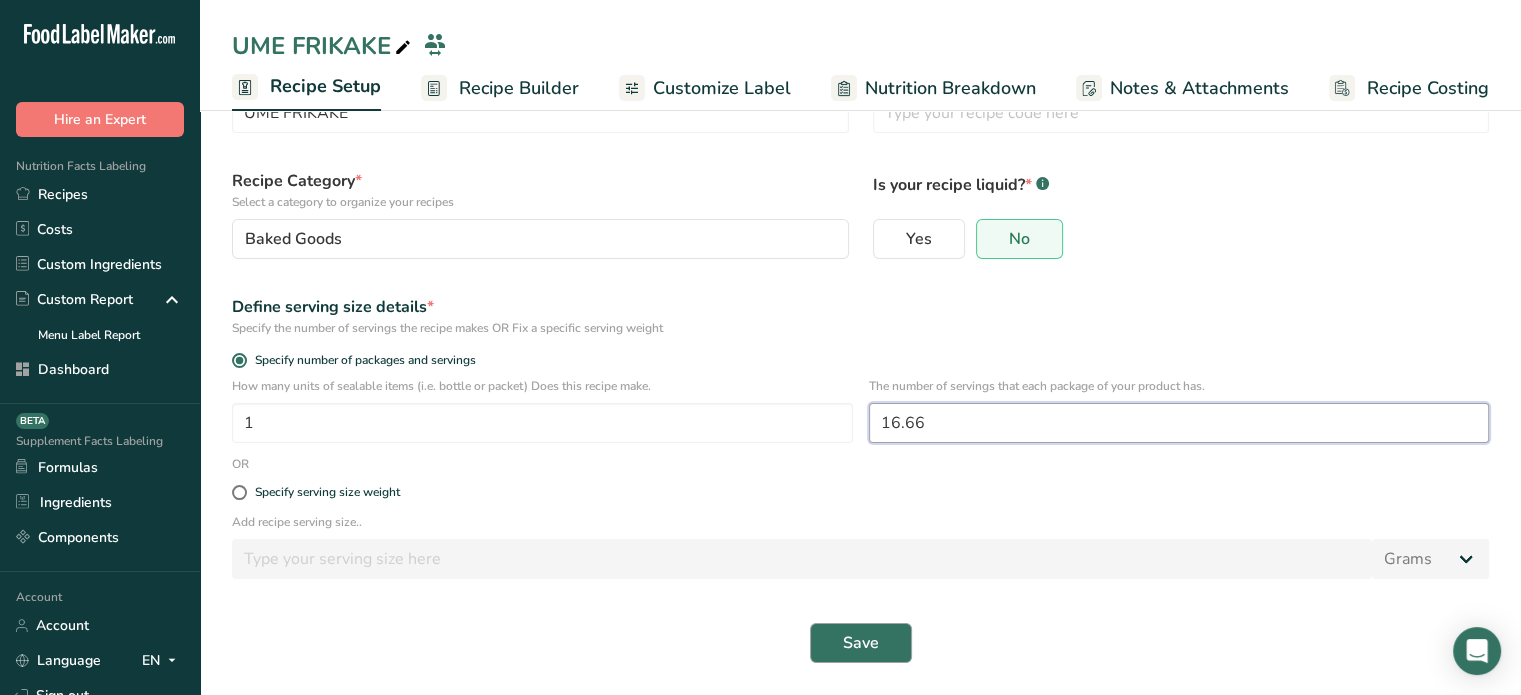 type on "16.66" 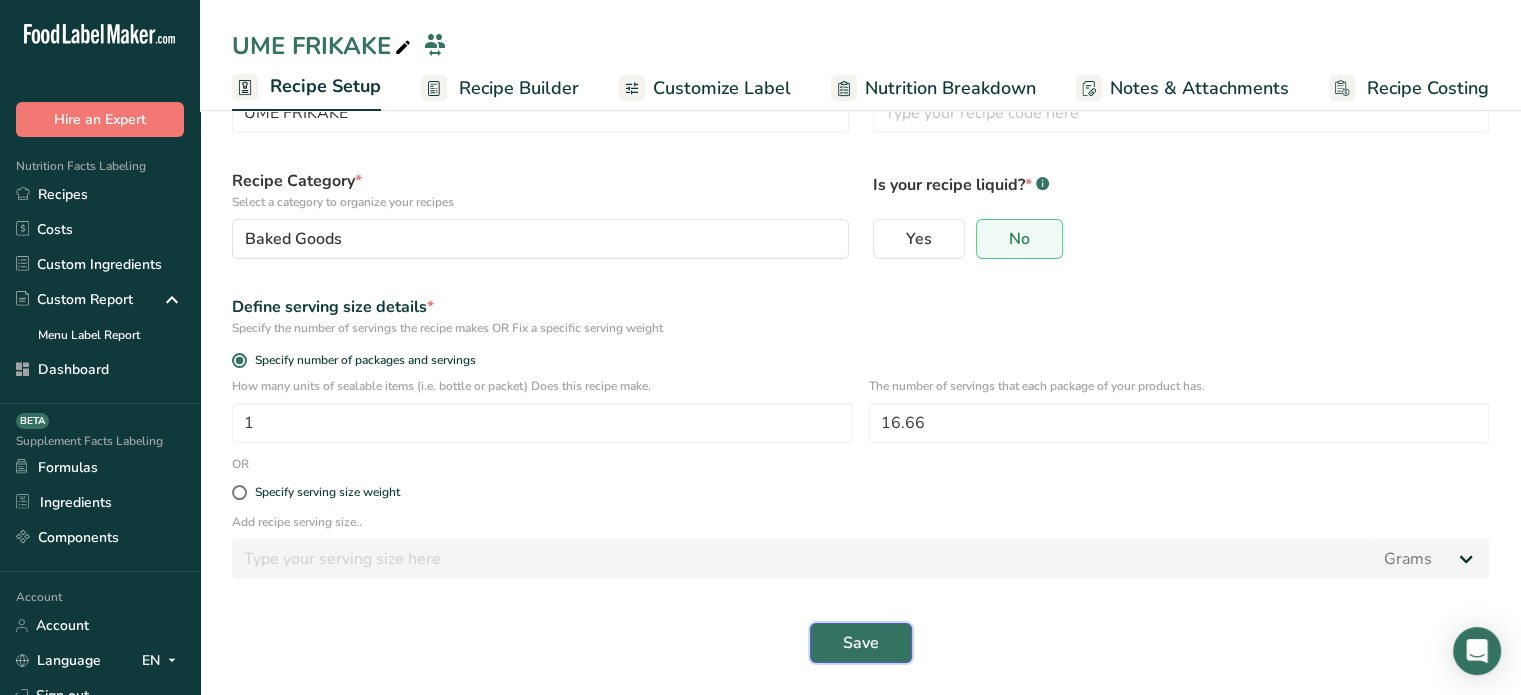 click on "Save" at bounding box center [861, 643] 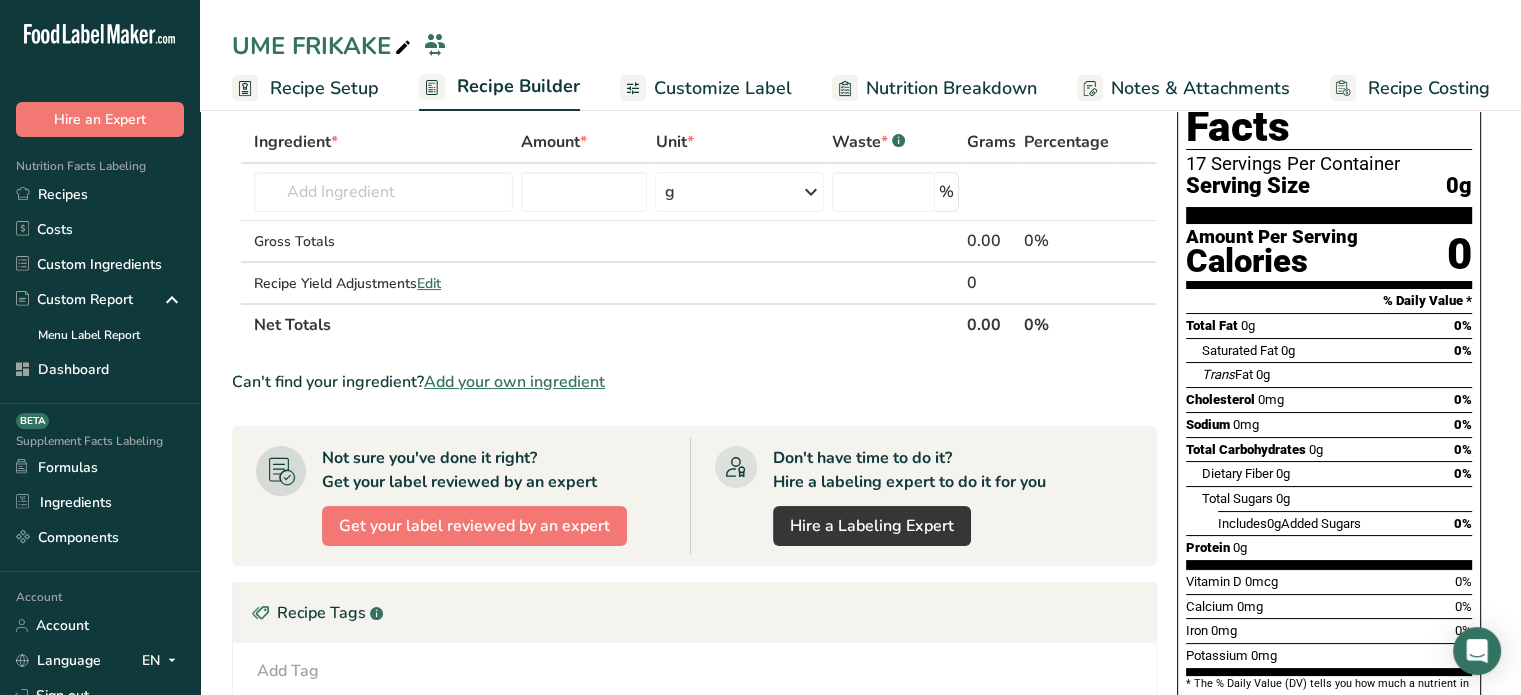 scroll, scrollTop: 0, scrollLeft: 0, axis: both 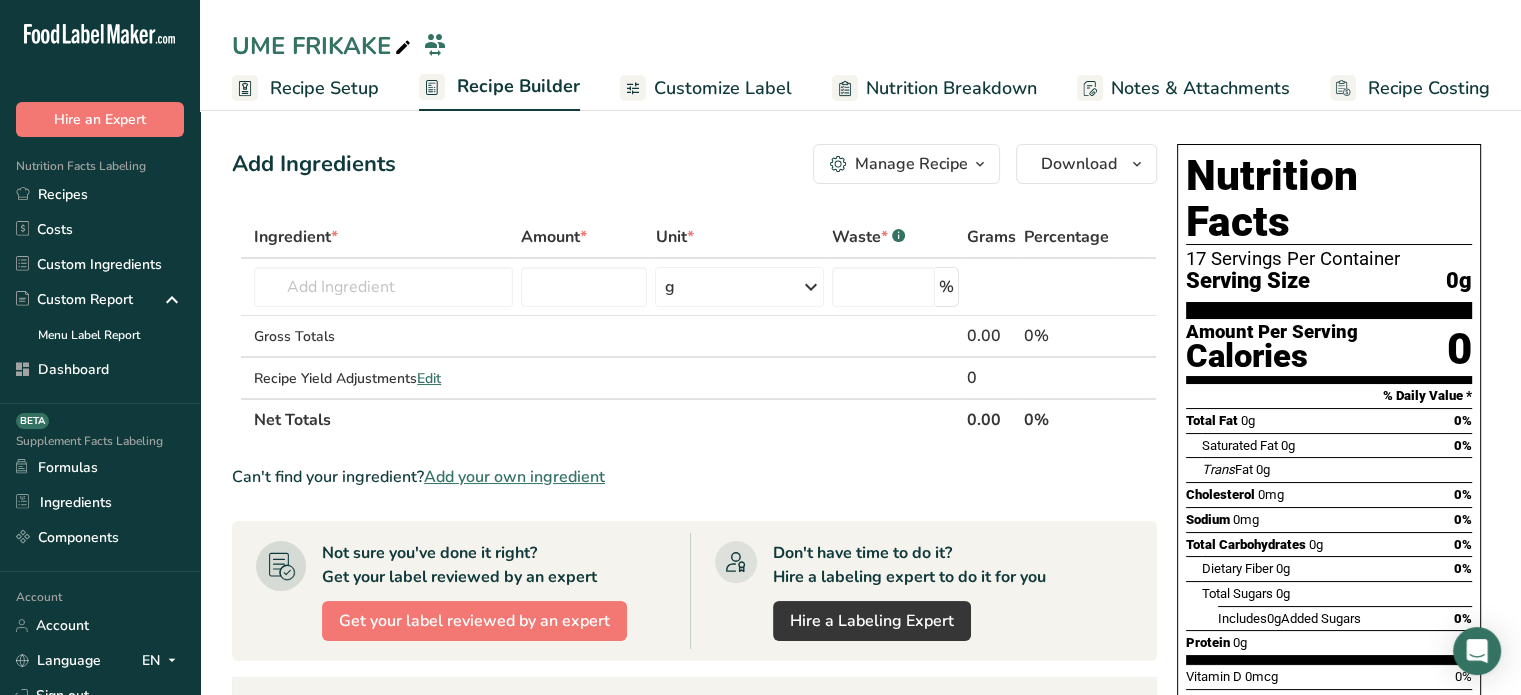 click on "Ingredient *
Amount *
Unit *
Waste *   .a-a{fill:#347362;}.b-a{fill:#fff;}          Grams
Percentage
Almond flour
1211
Milk, whole, 3.25% milkfat, without added vitamin A and vitamin D
23601
Beef, tenderloin, steak, separable lean only, trimmed to 1/8" fat, all grades, raw
13000
Beef, grass-fed, strip steaks, lean only, raw
13498
Beef, ground, 70% lean meat / 30% fat, raw
See full Results
g
Weight Units
g
kg
mg
See more
Volume Units
l" at bounding box center (694, 657) 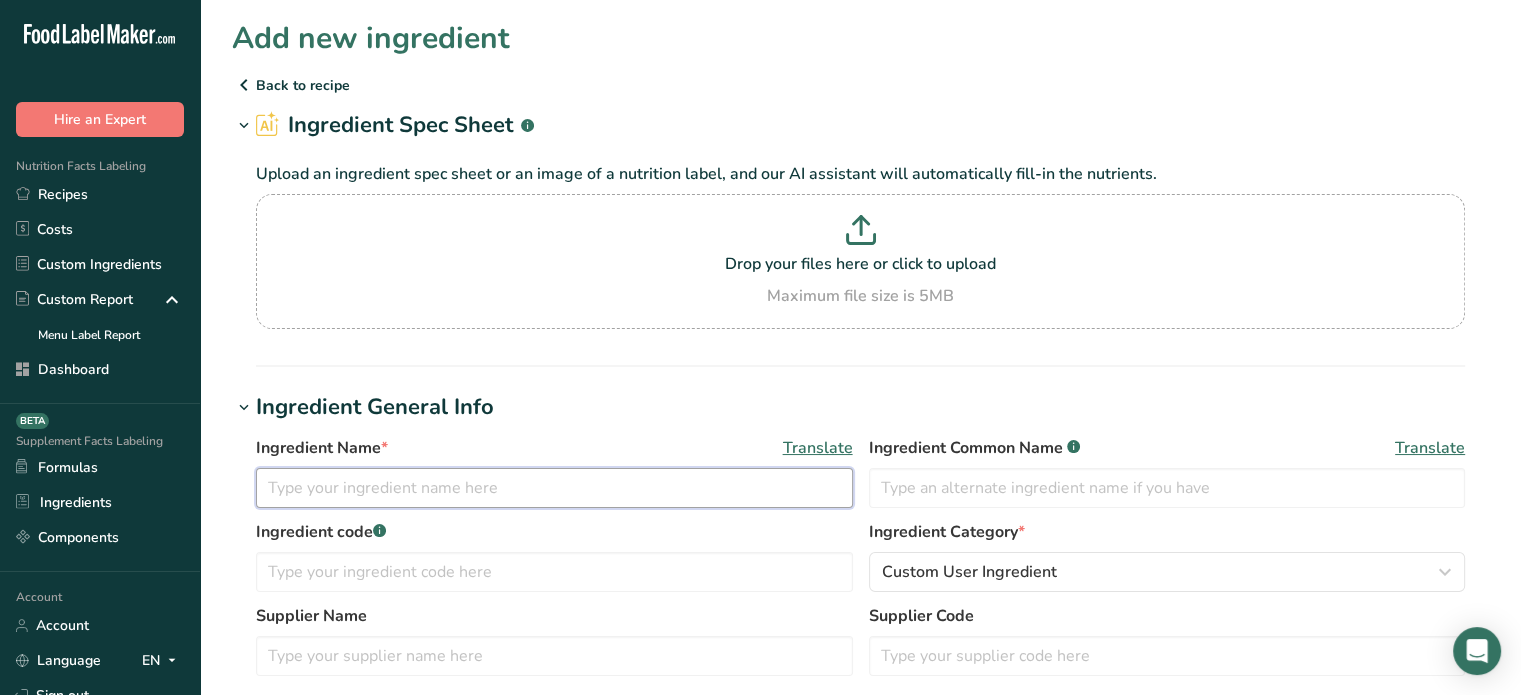 paste on "UME FRIKAKE" 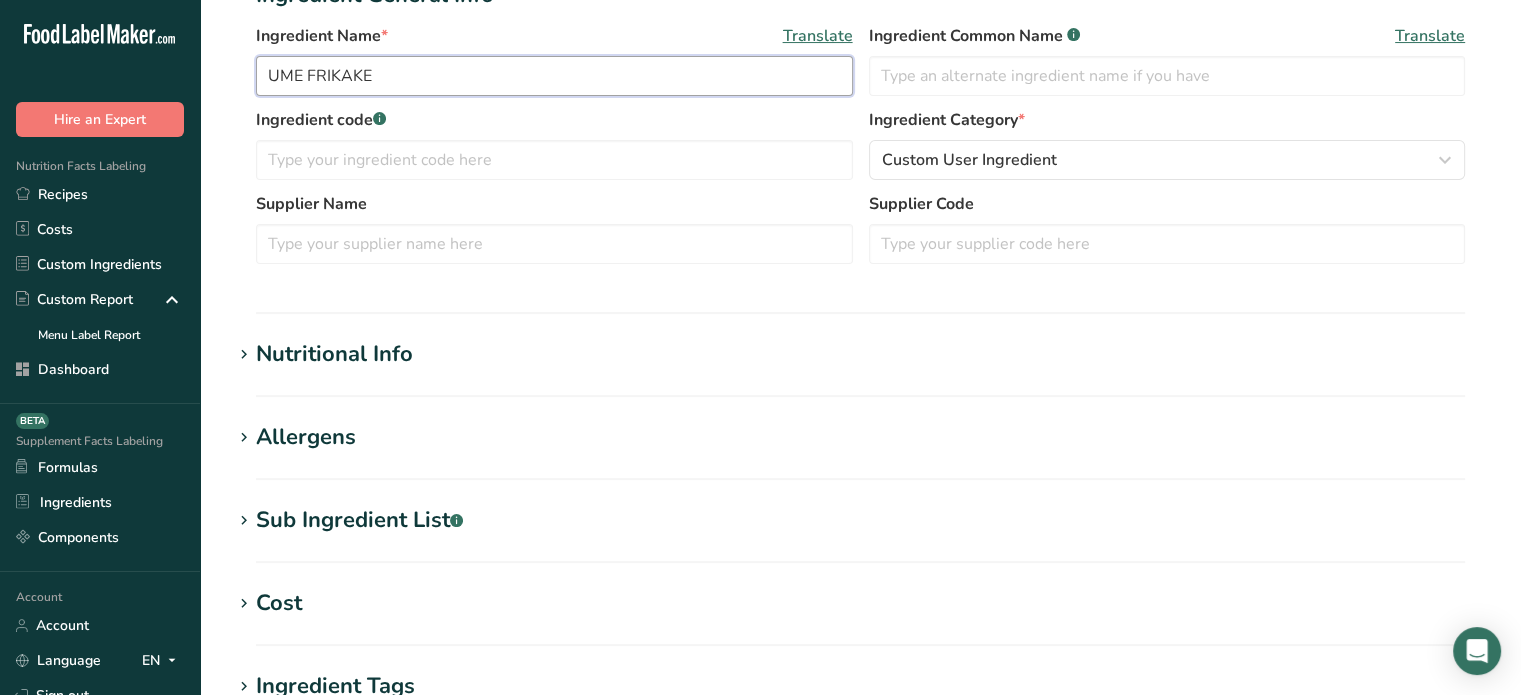 scroll, scrollTop: 416, scrollLeft: 0, axis: vertical 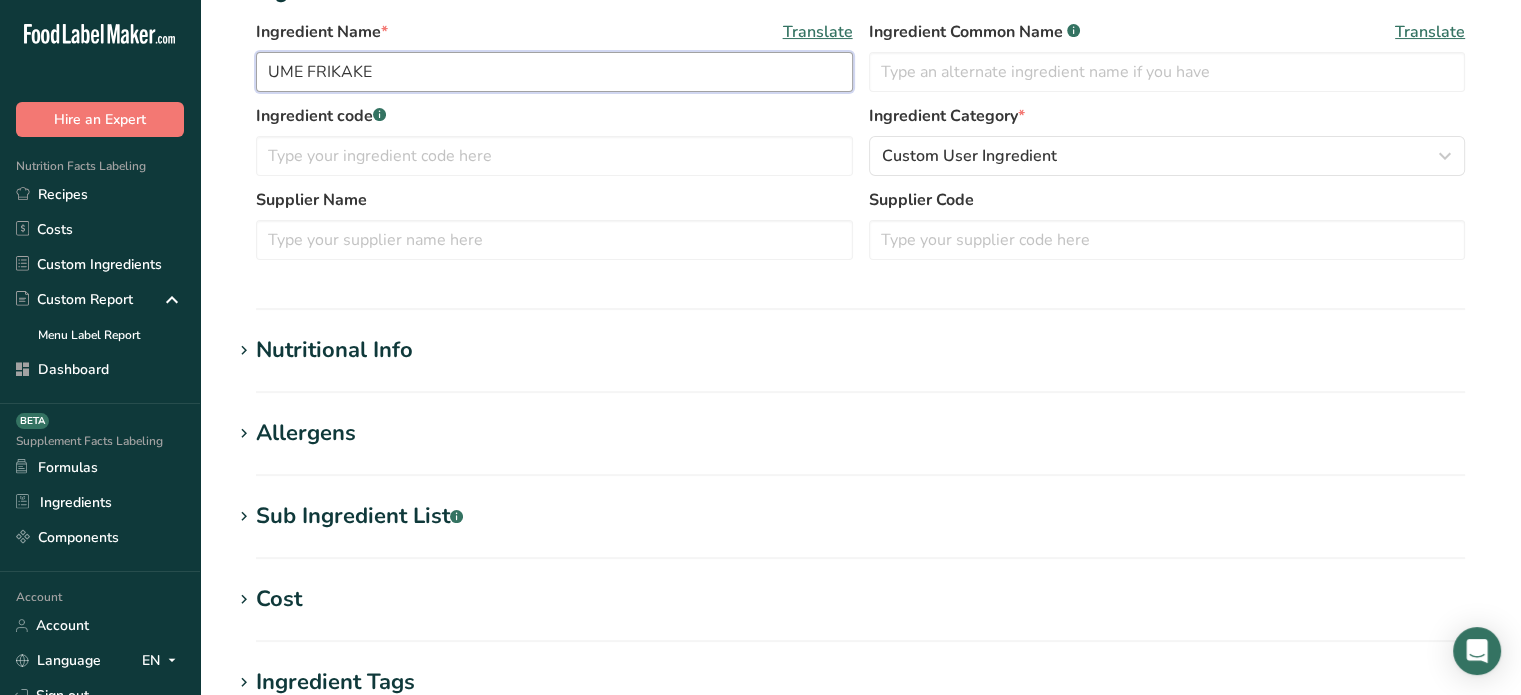 type on "UME FRIKAKE" 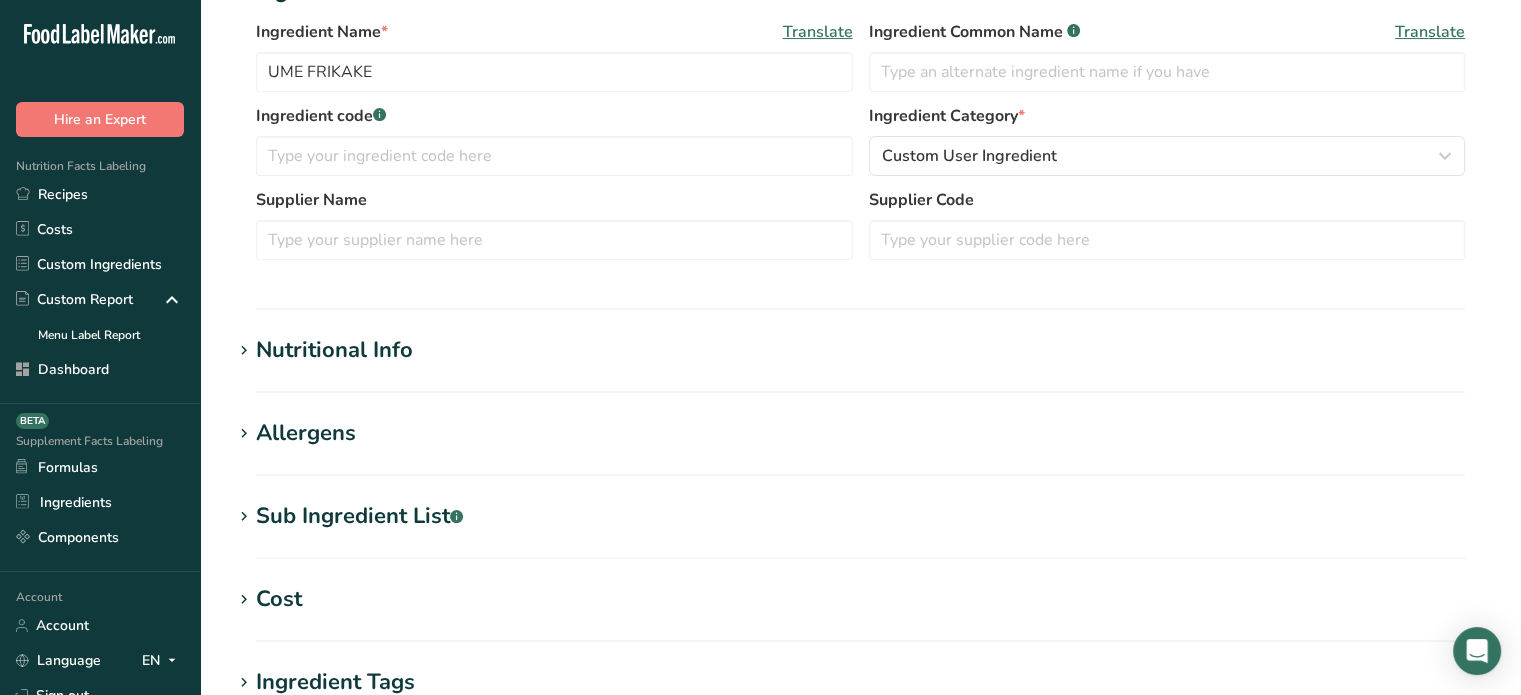 click on "Nutritional Info" at bounding box center (860, 350) 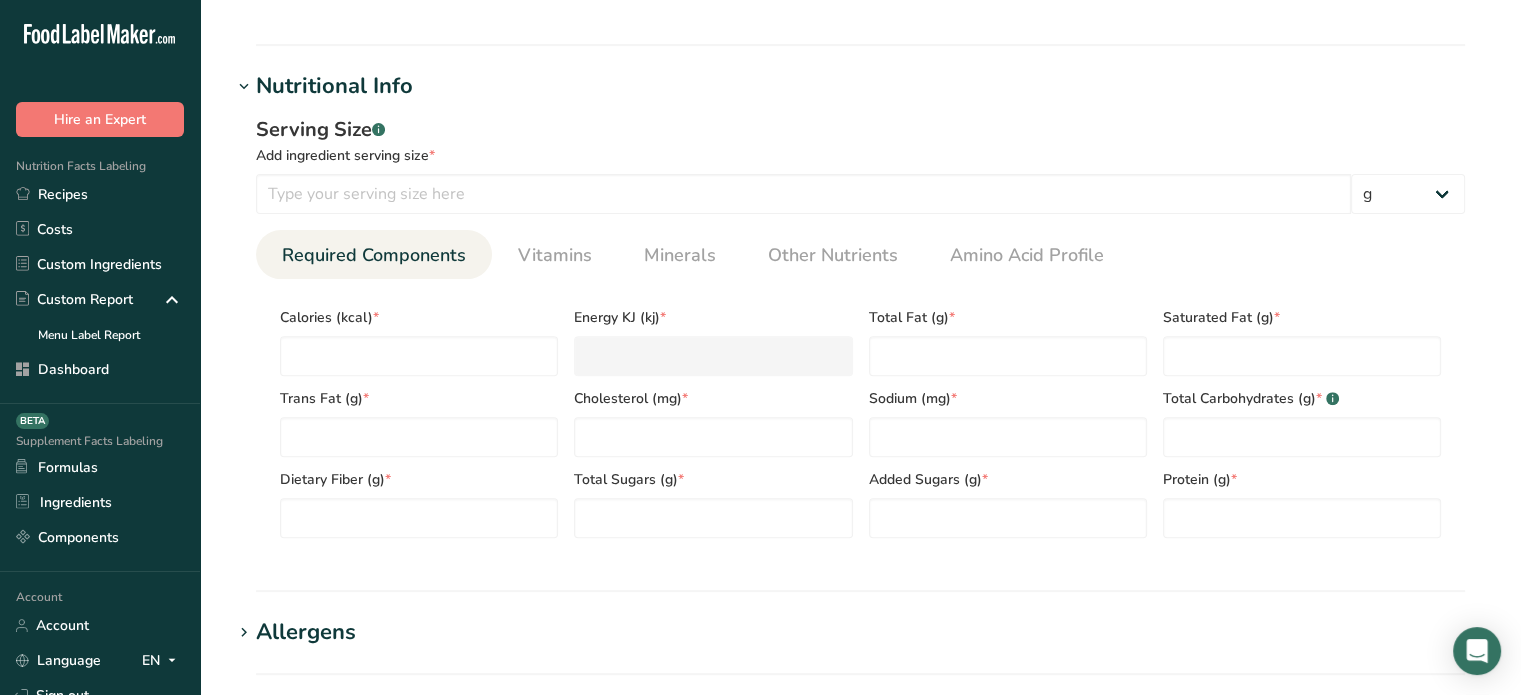 scroll, scrollTop: 685, scrollLeft: 0, axis: vertical 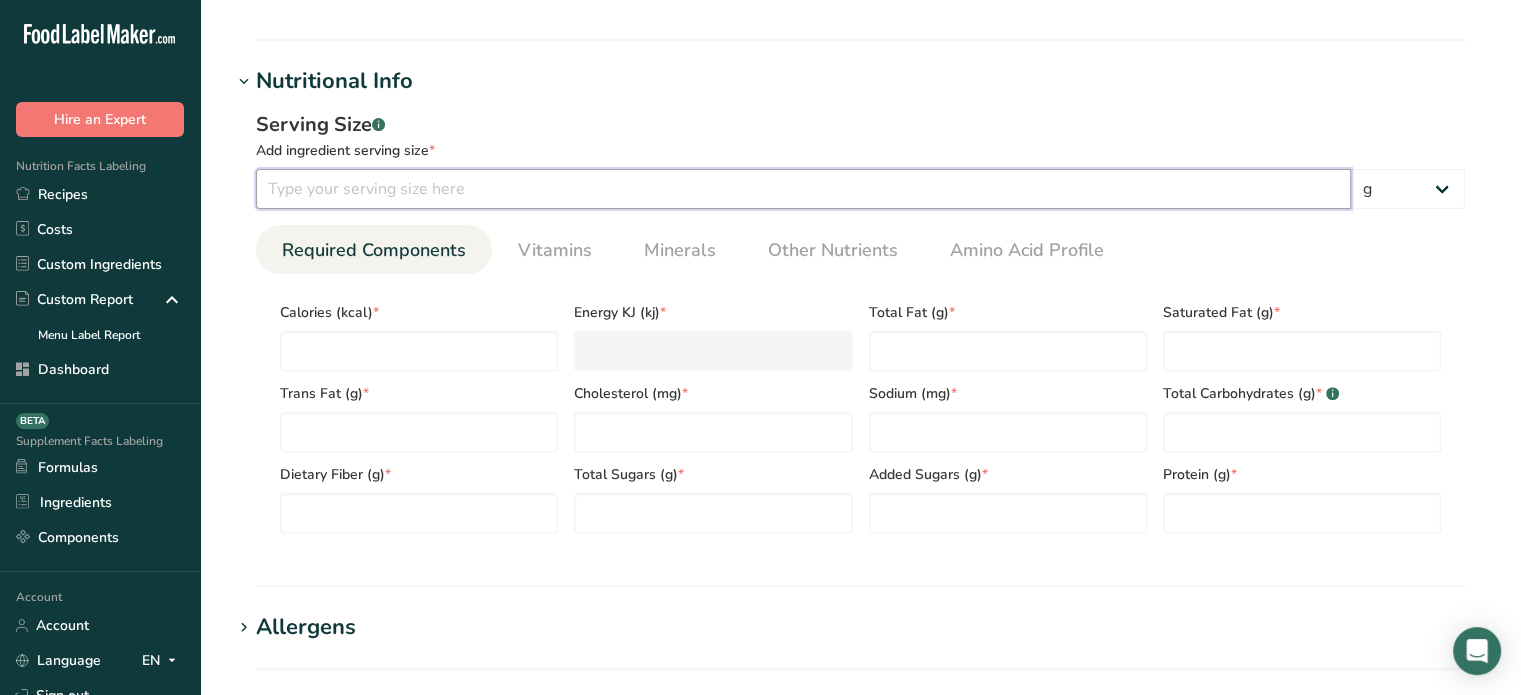 click at bounding box center (803, 189) 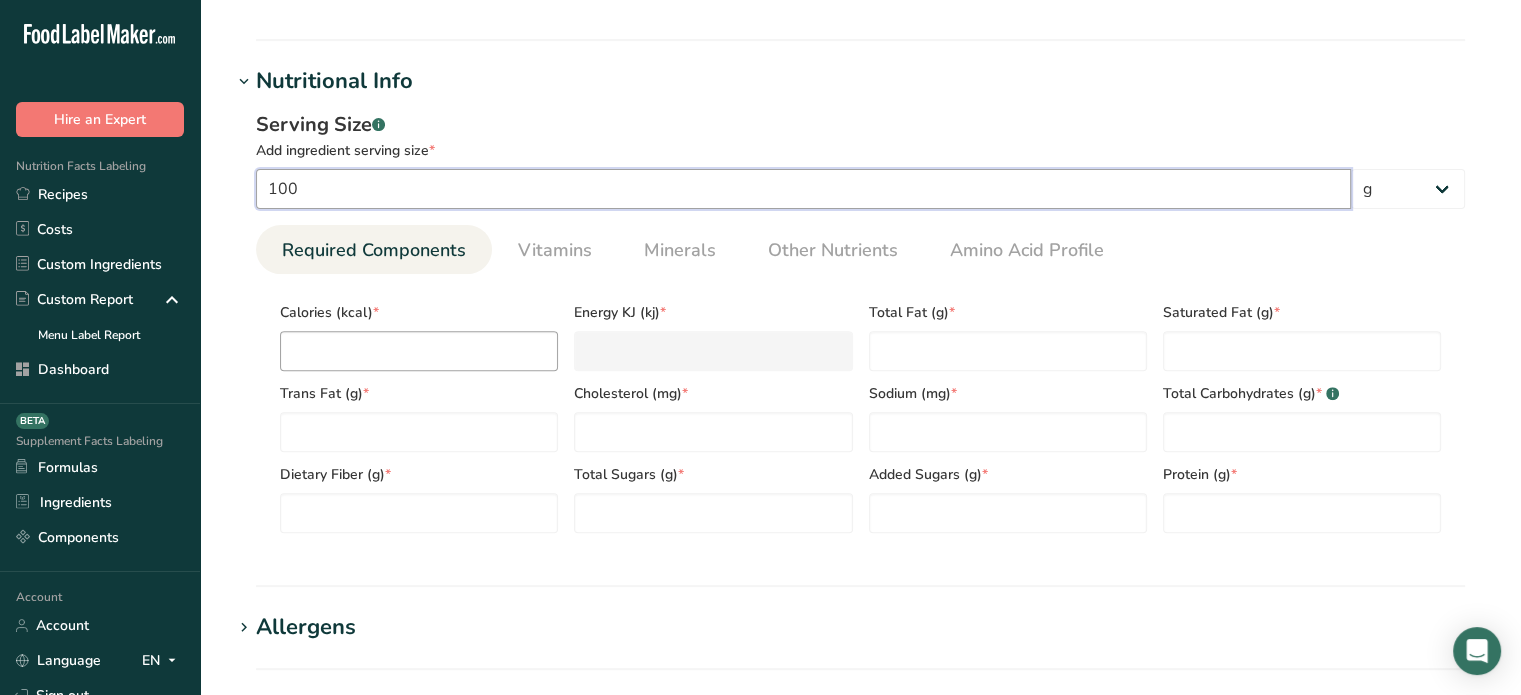 type on "100" 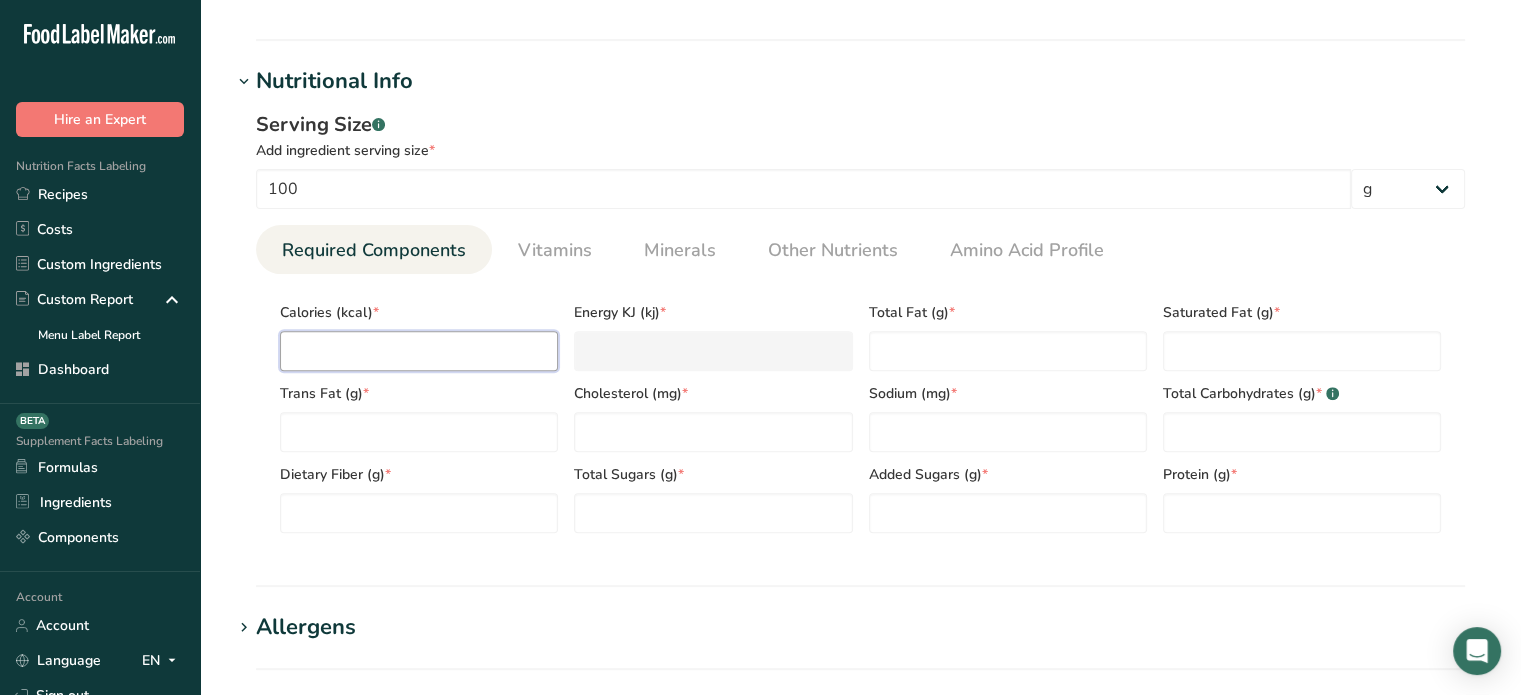 click at bounding box center [419, 351] 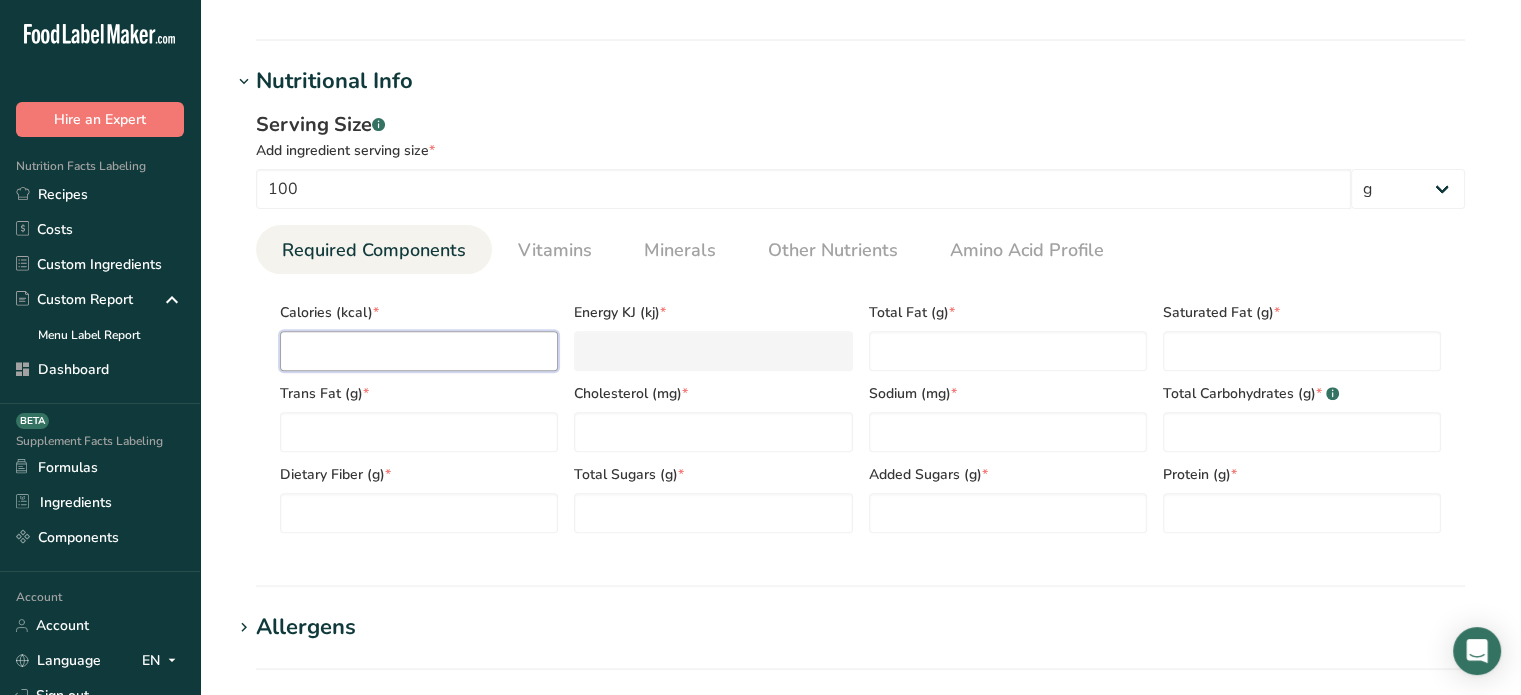 type on "1" 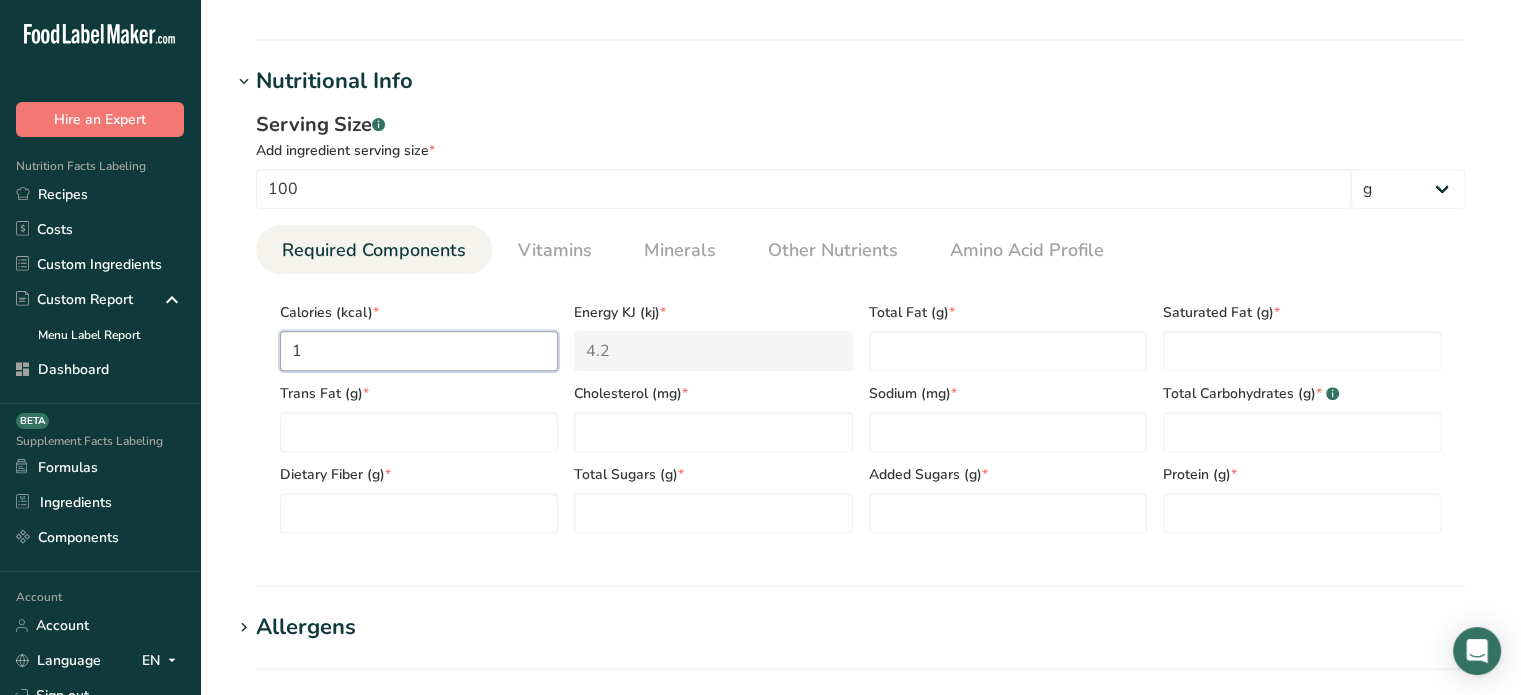 type on "12" 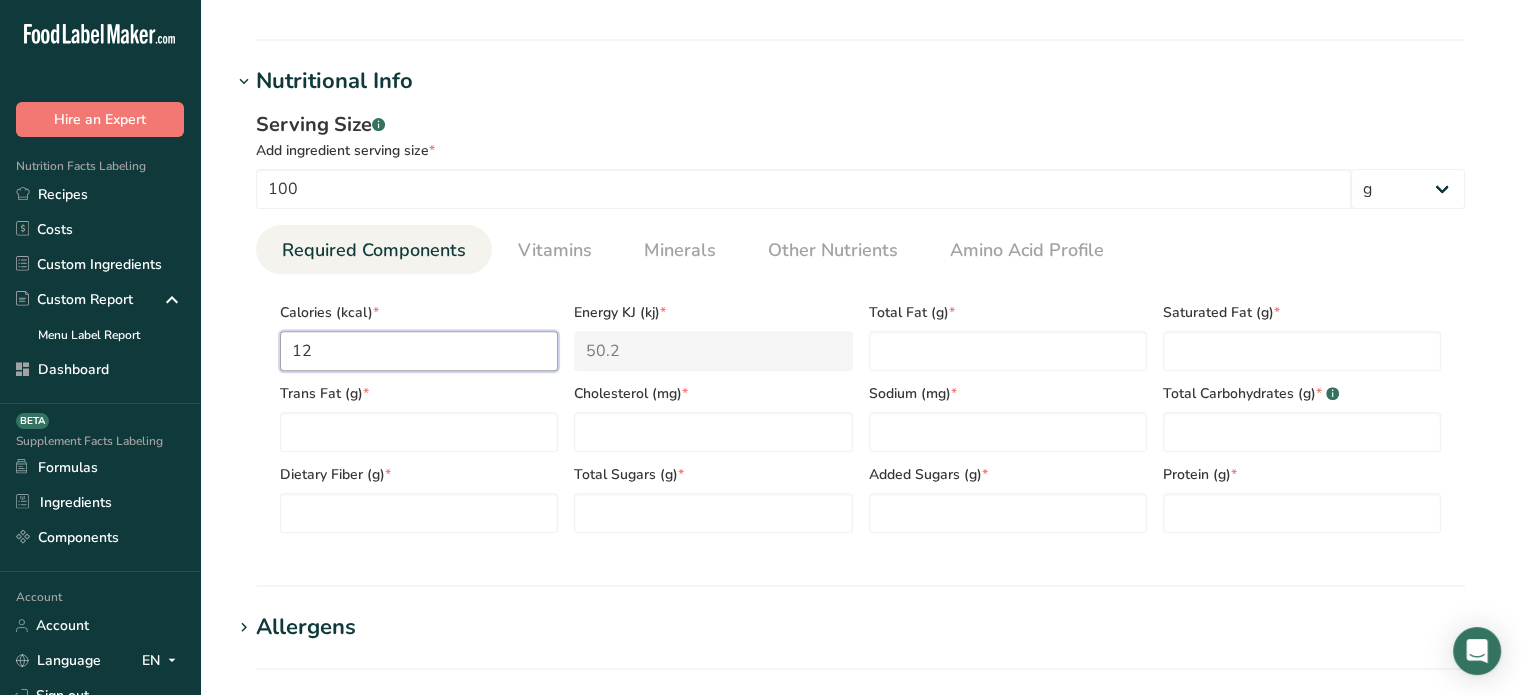type on "129" 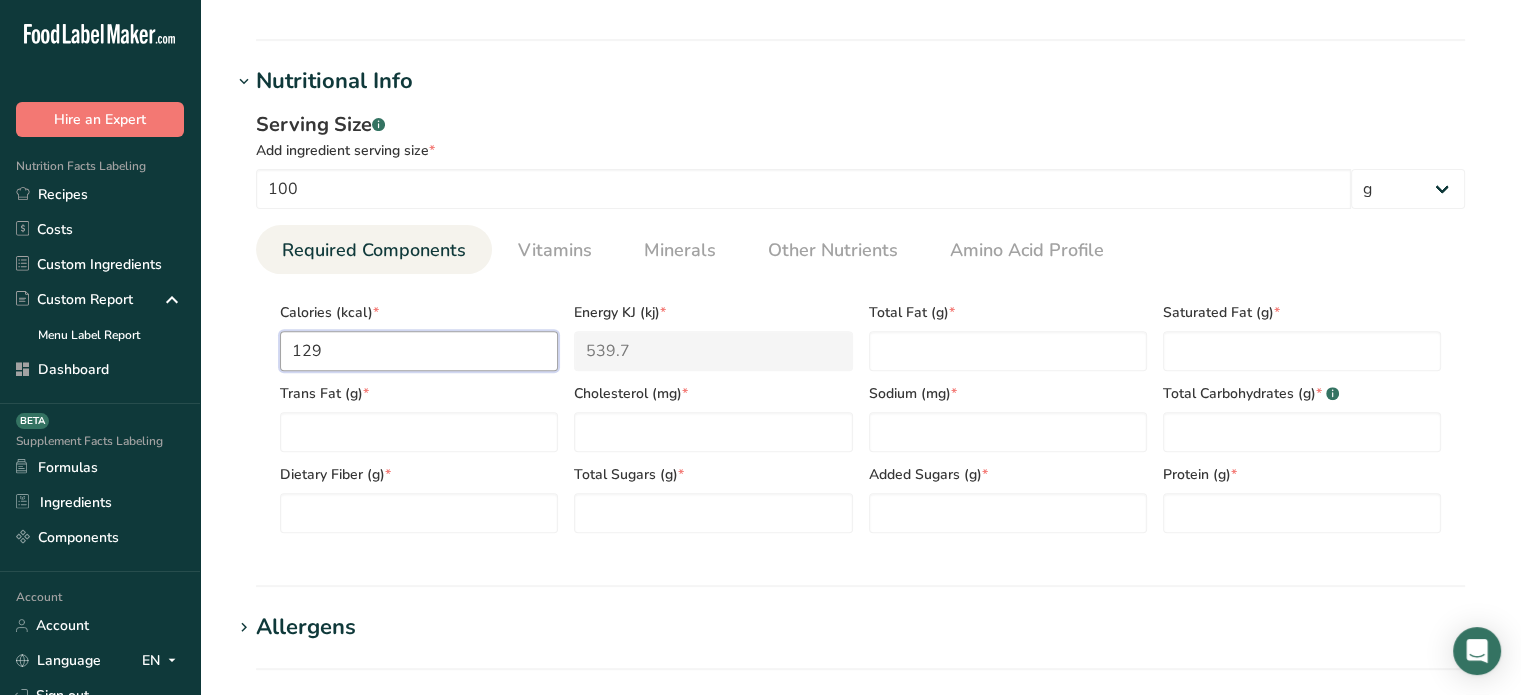 type on "129" 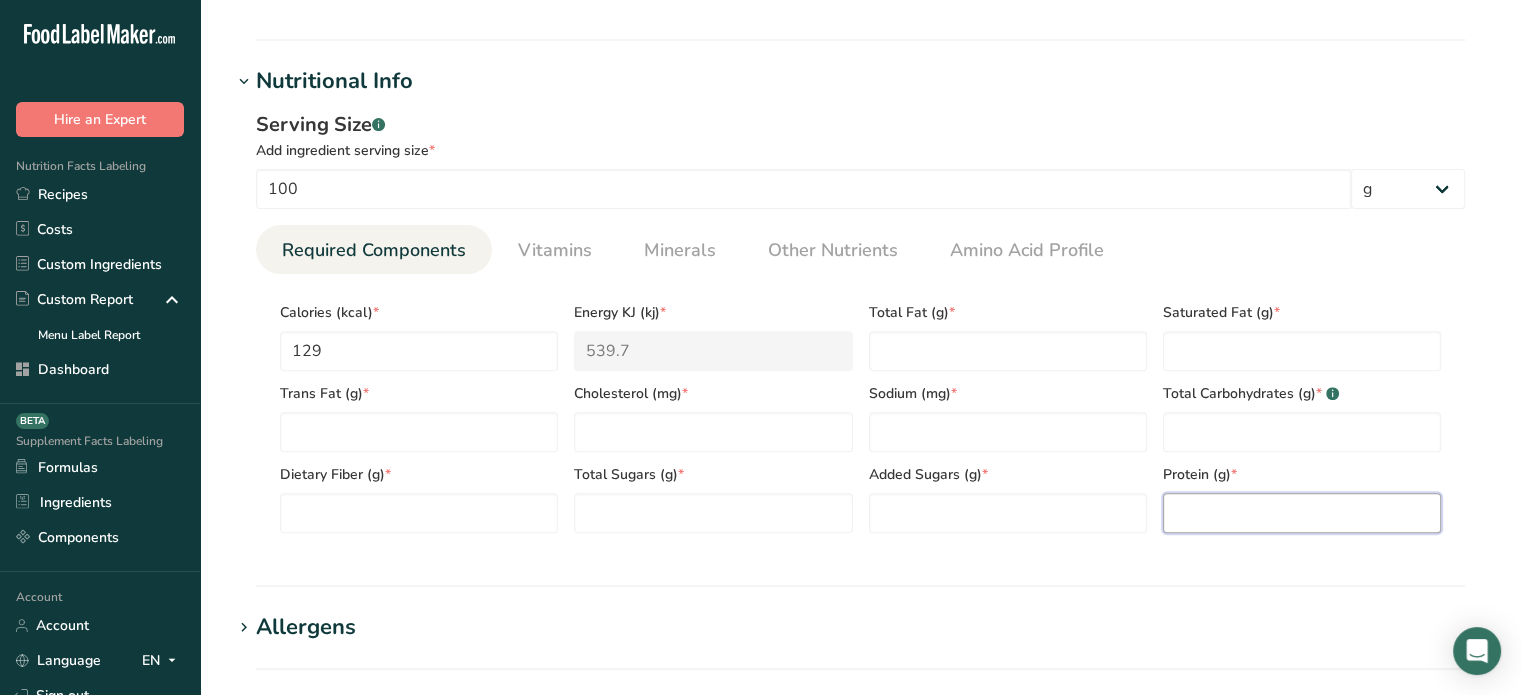 click at bounding box center (1302, 513) 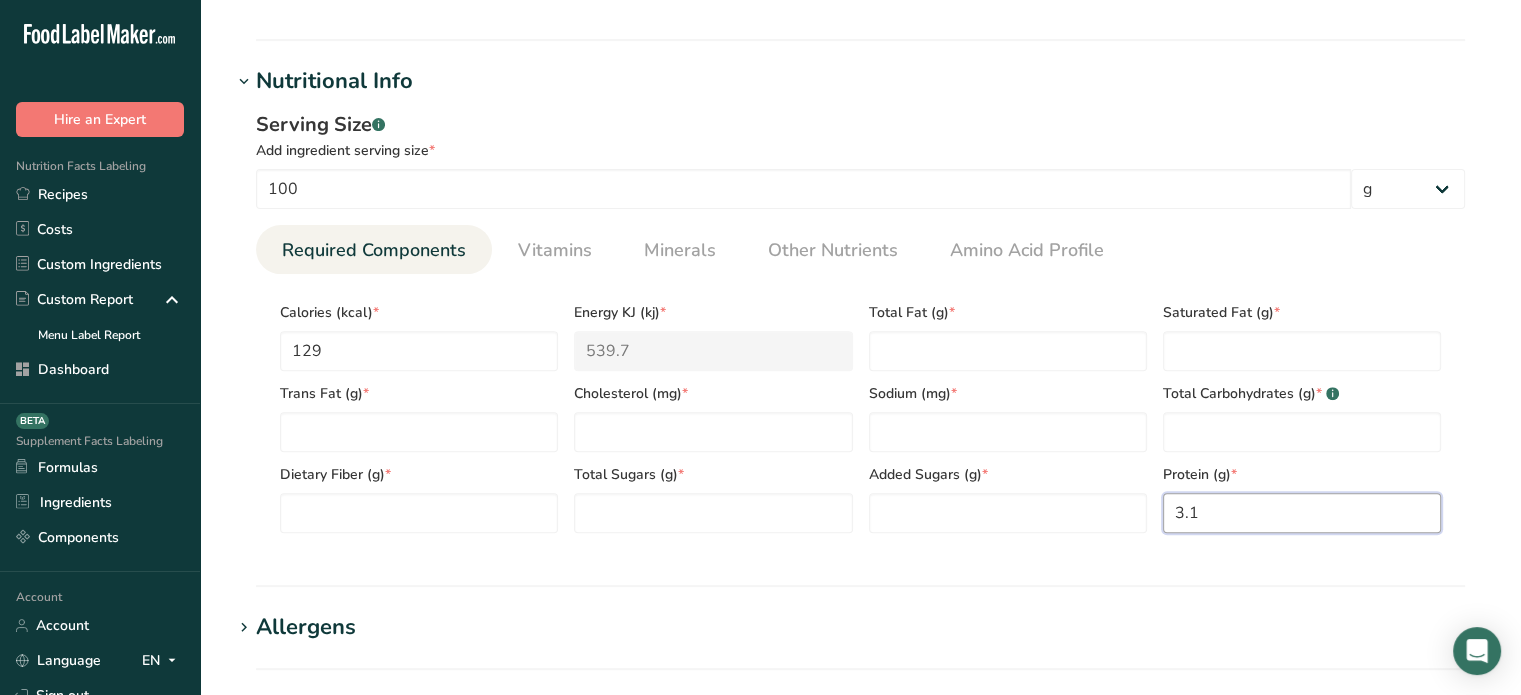 type on "3.1" 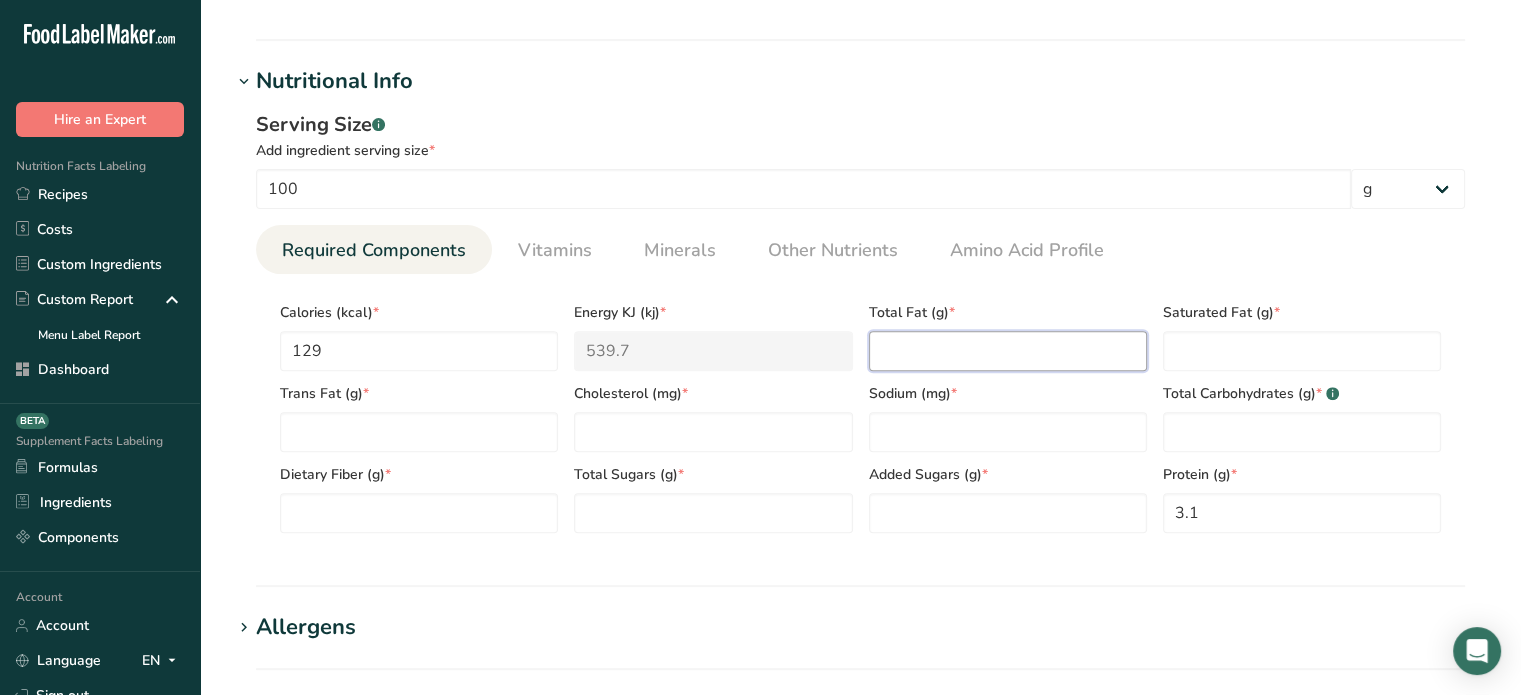 click at bounding box center [1008, 351] 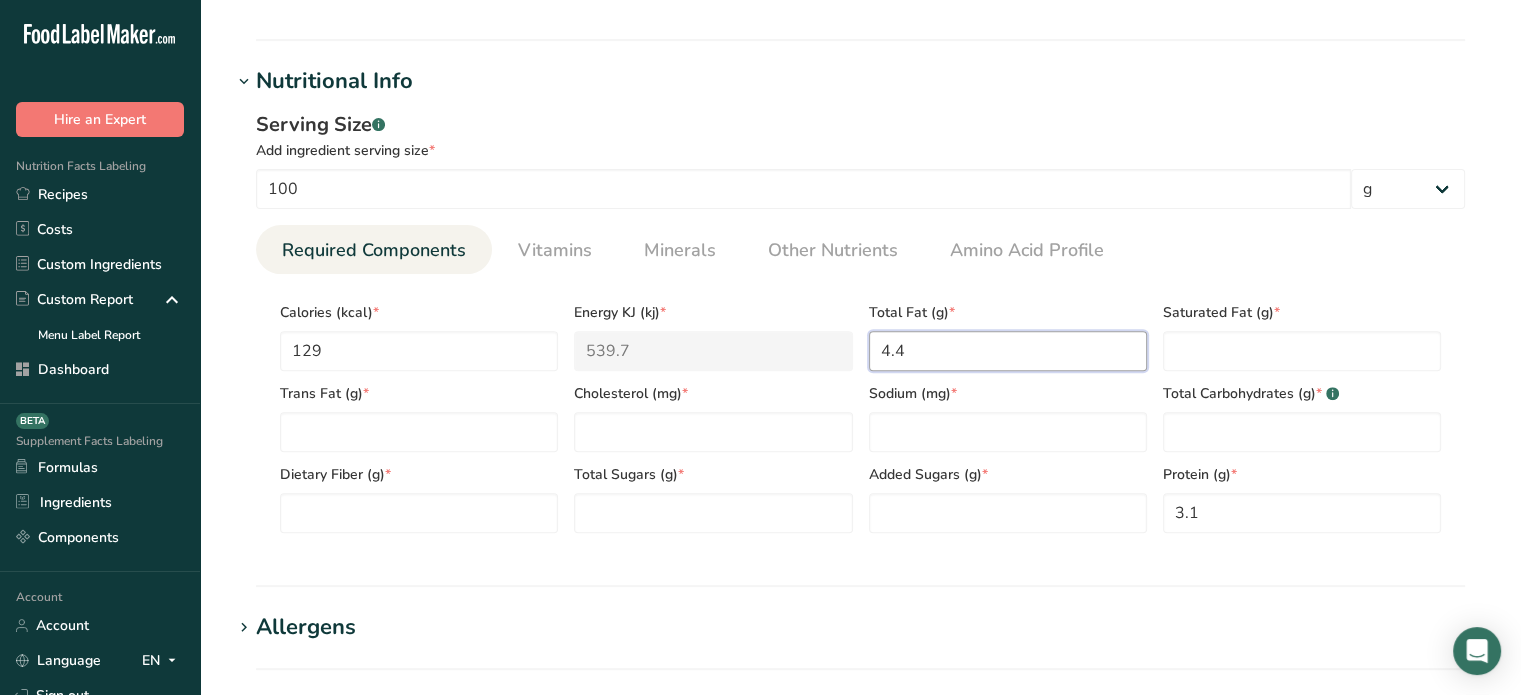 type on "4.4" 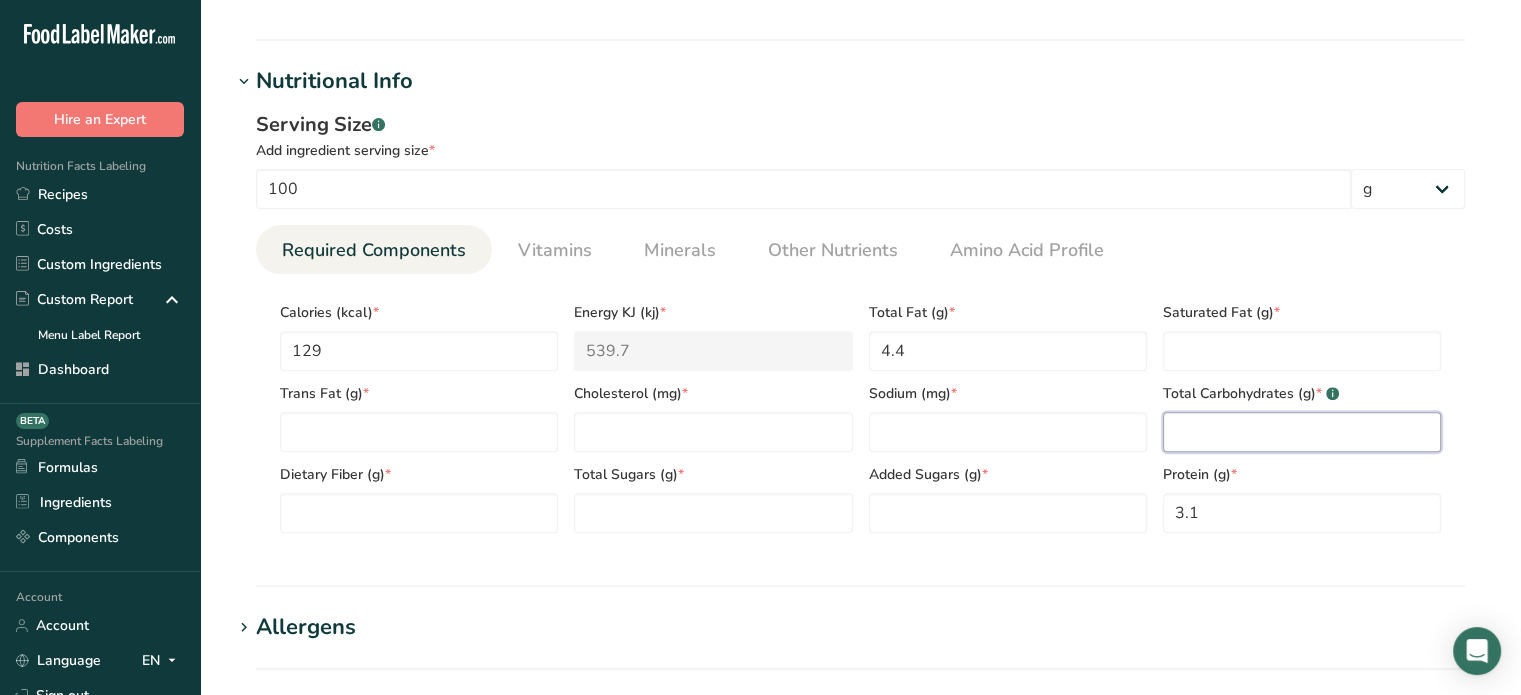 click at bounding box center [1302, 432] 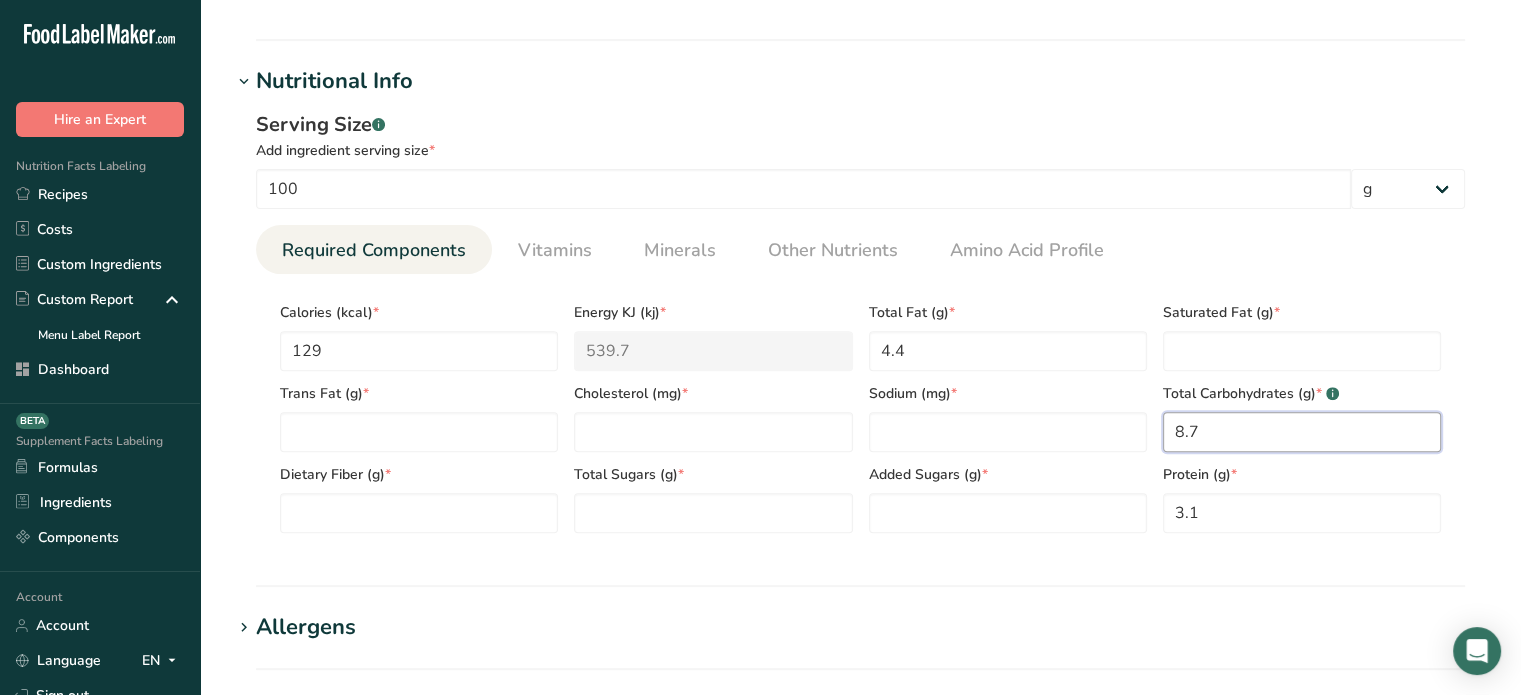 type on "8.7" 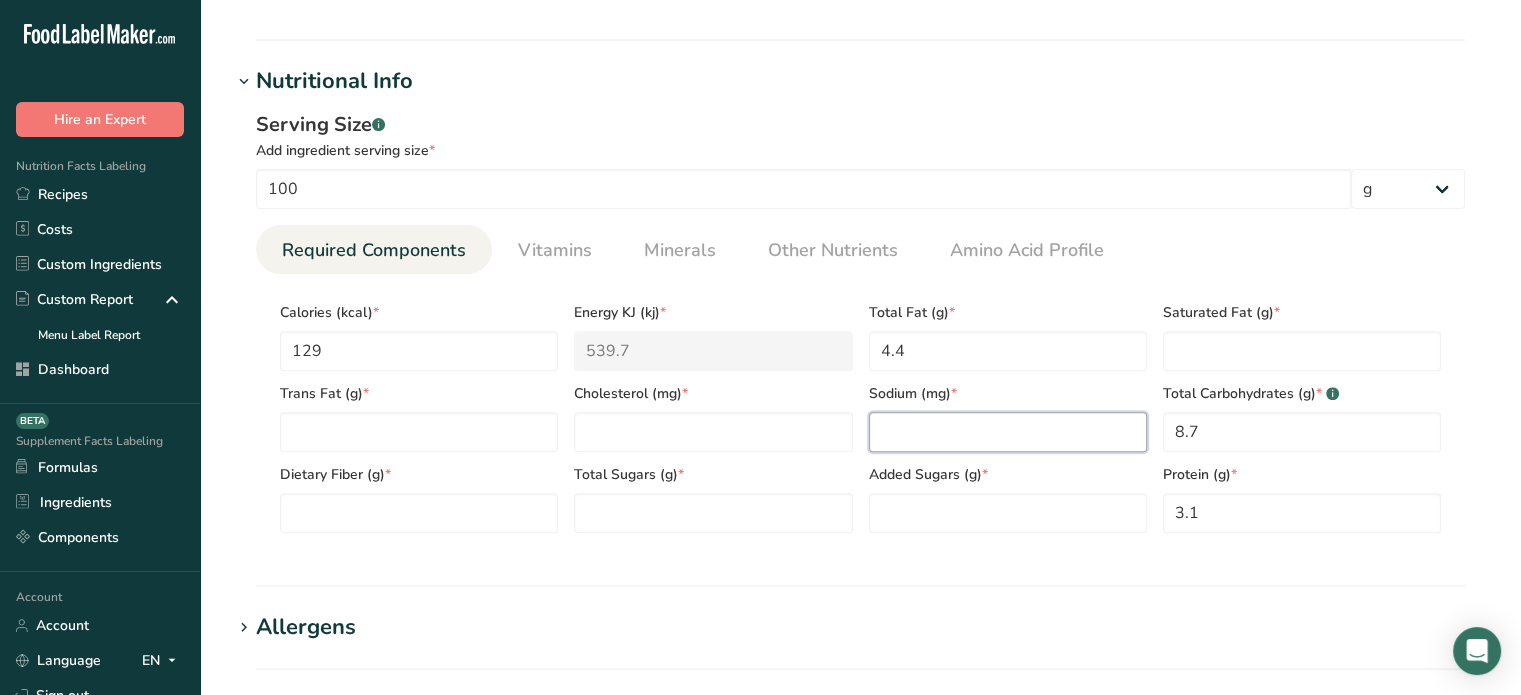 paste on "26910" 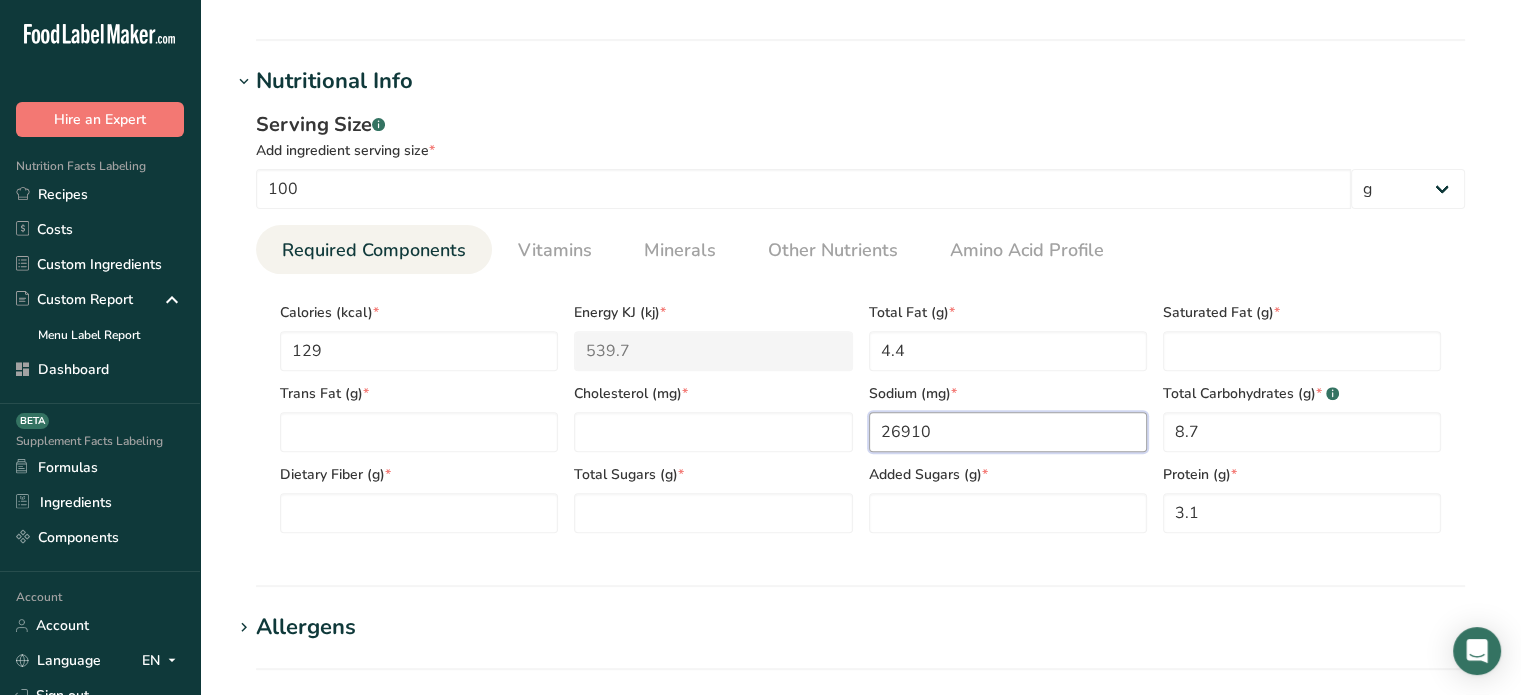 type on "26910" 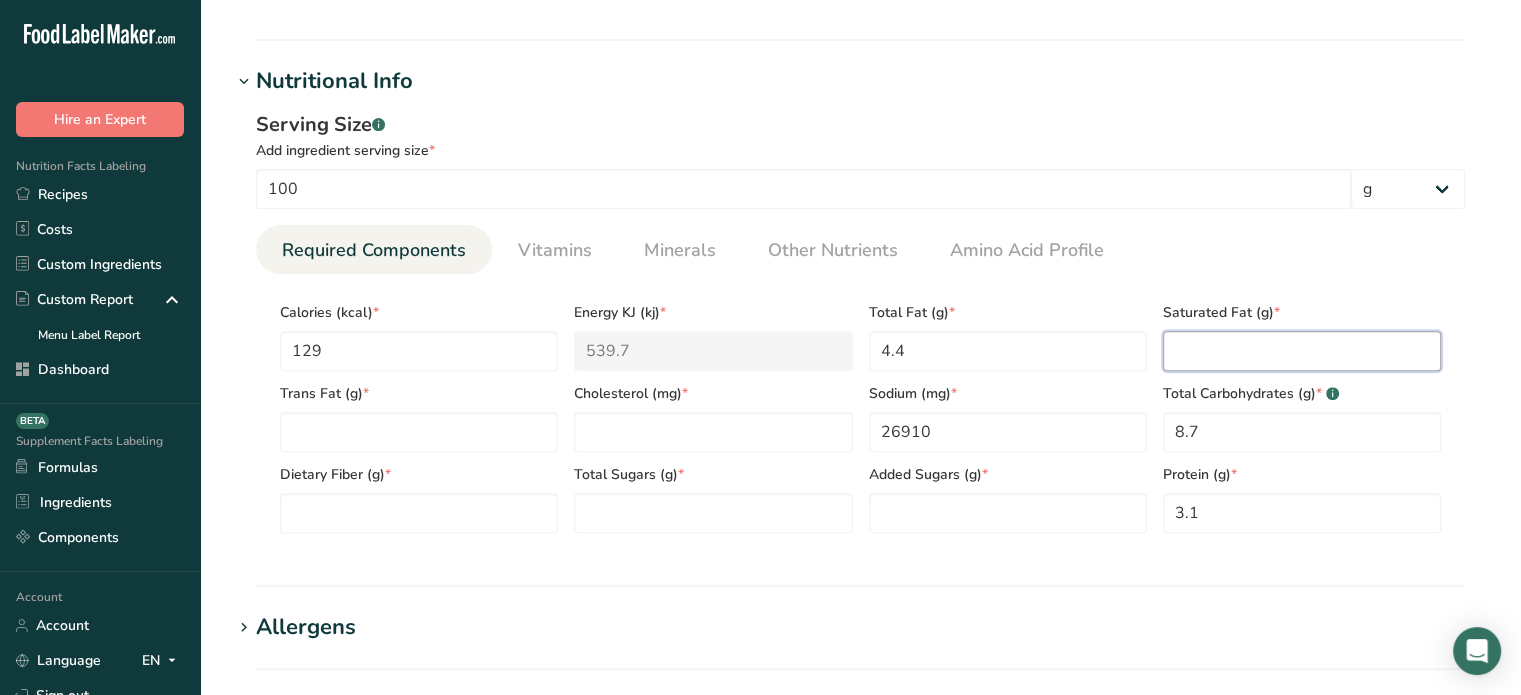 click at bounding box center (1302, 351) 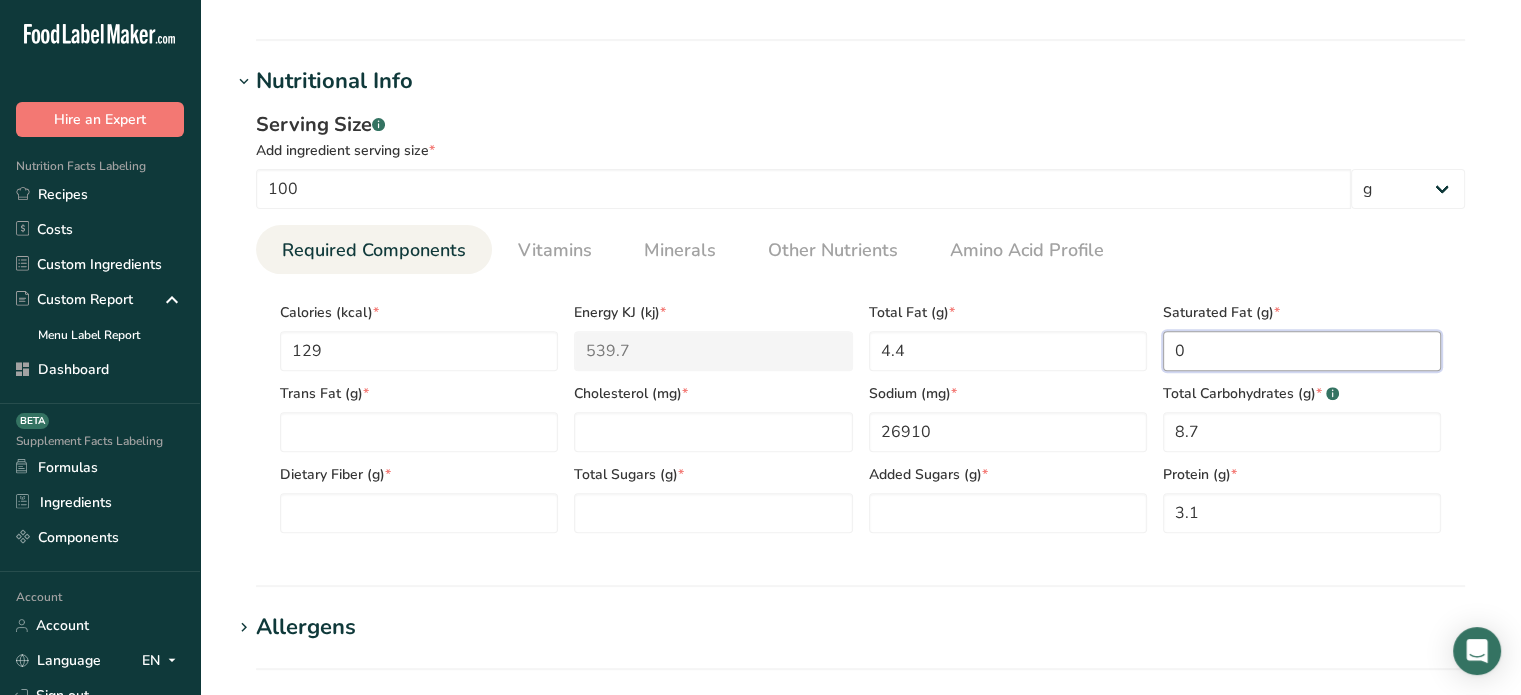 type on "0" 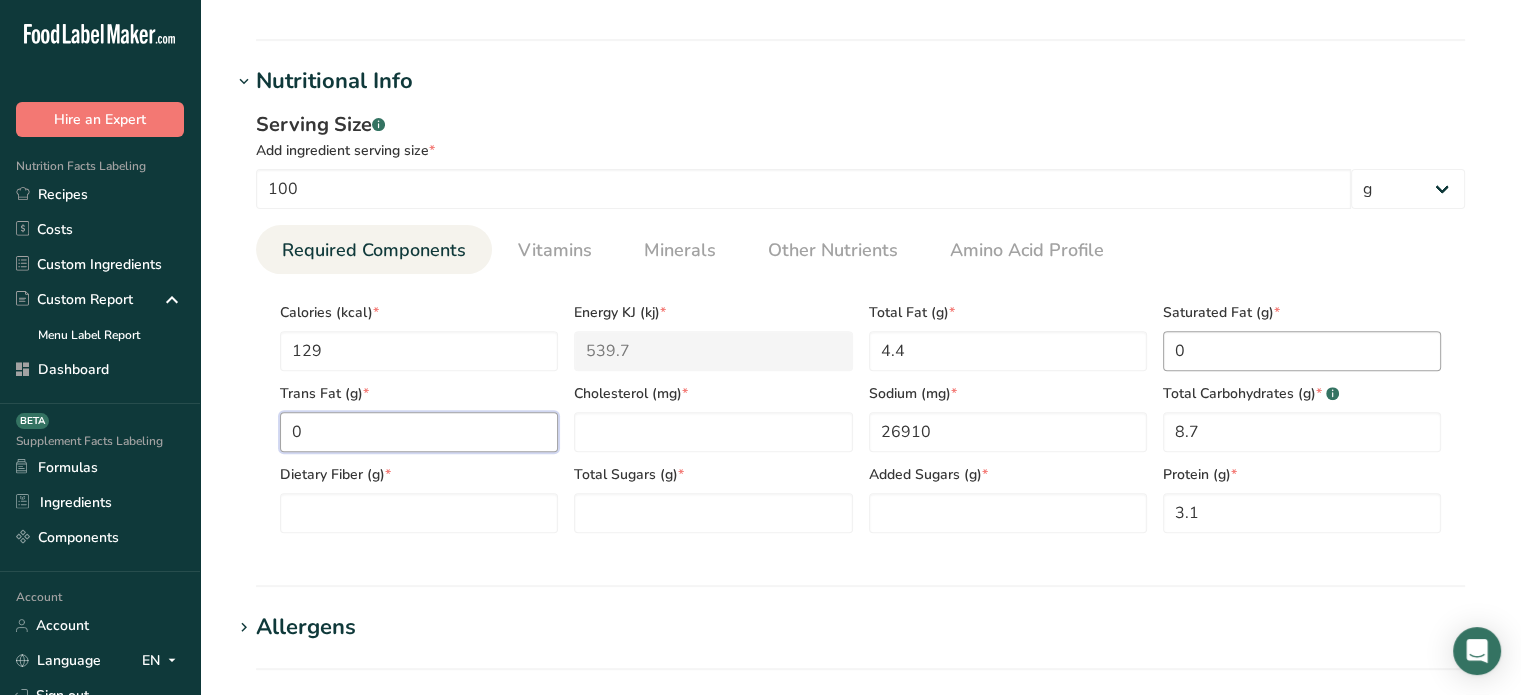 type on "0" 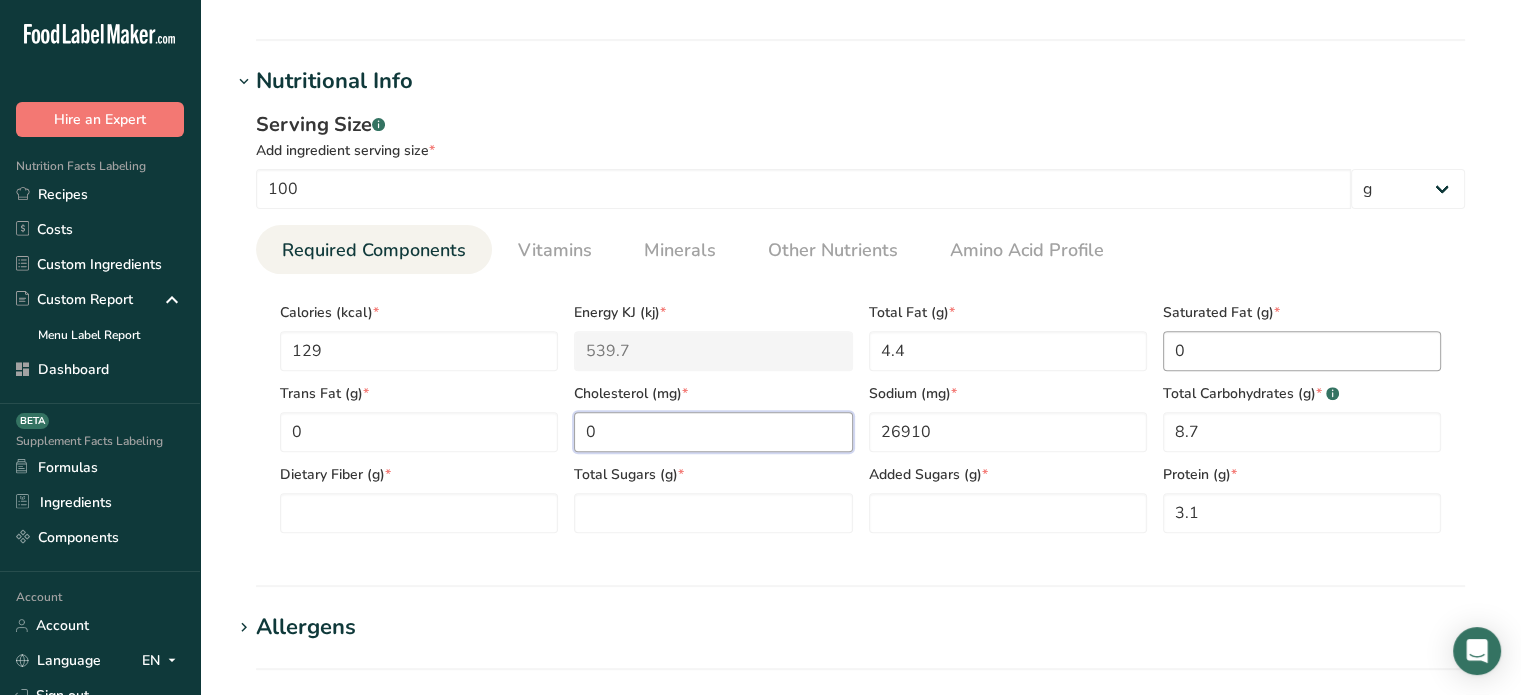 type on "0" 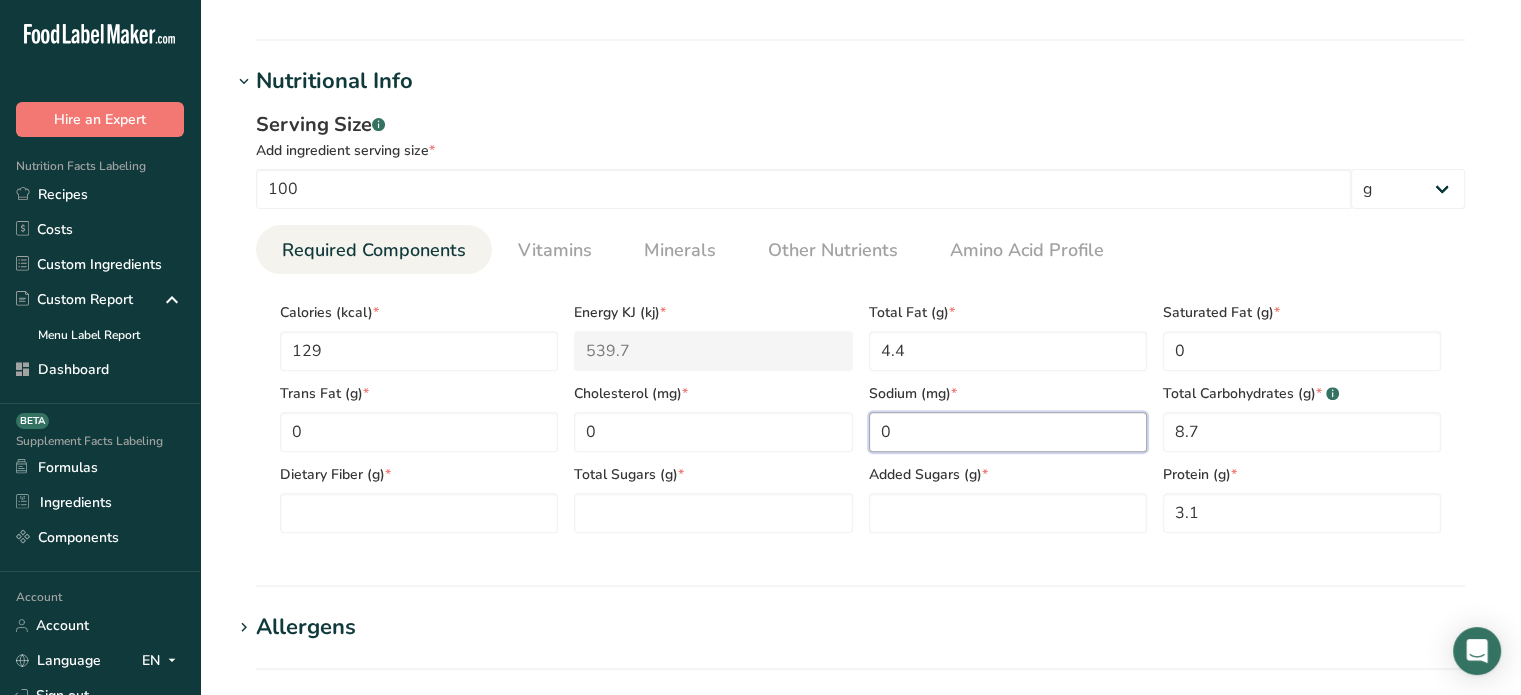 type on "0" 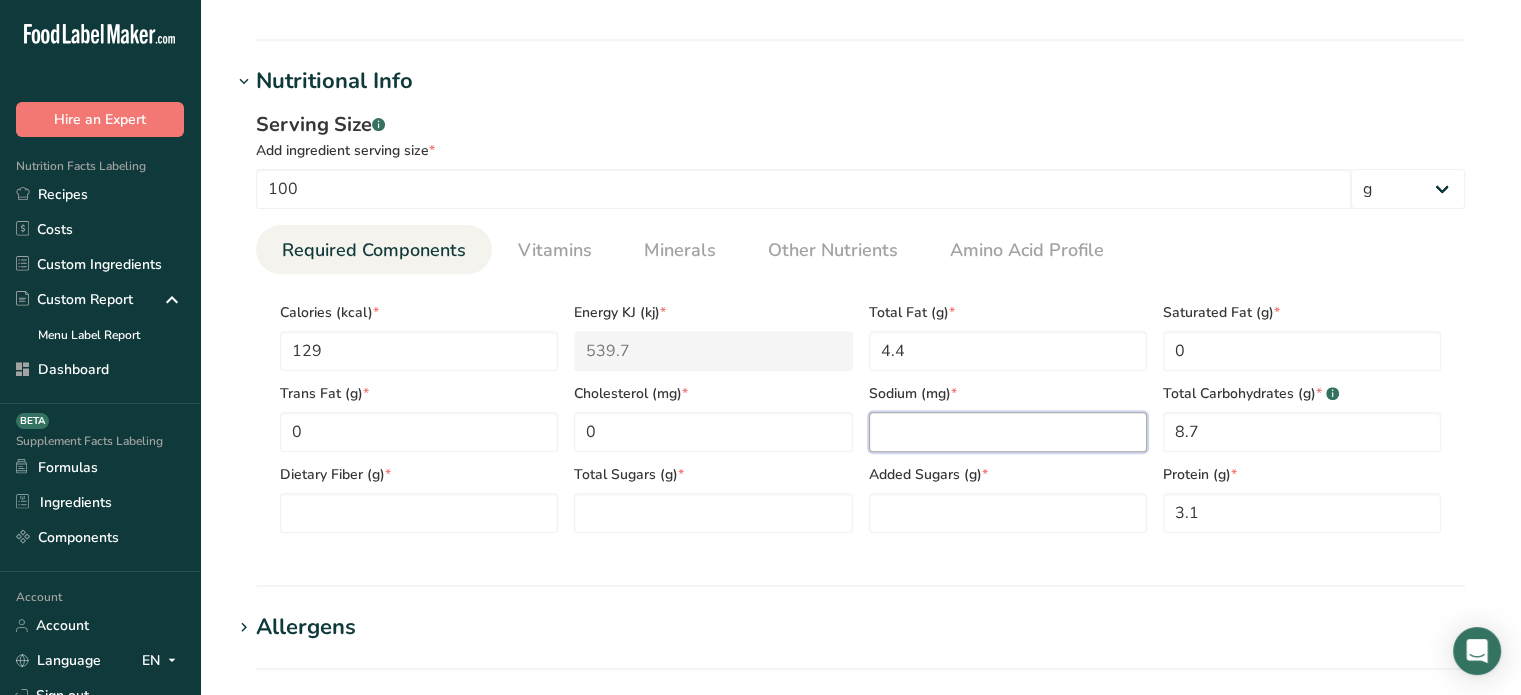 paste on "26910" 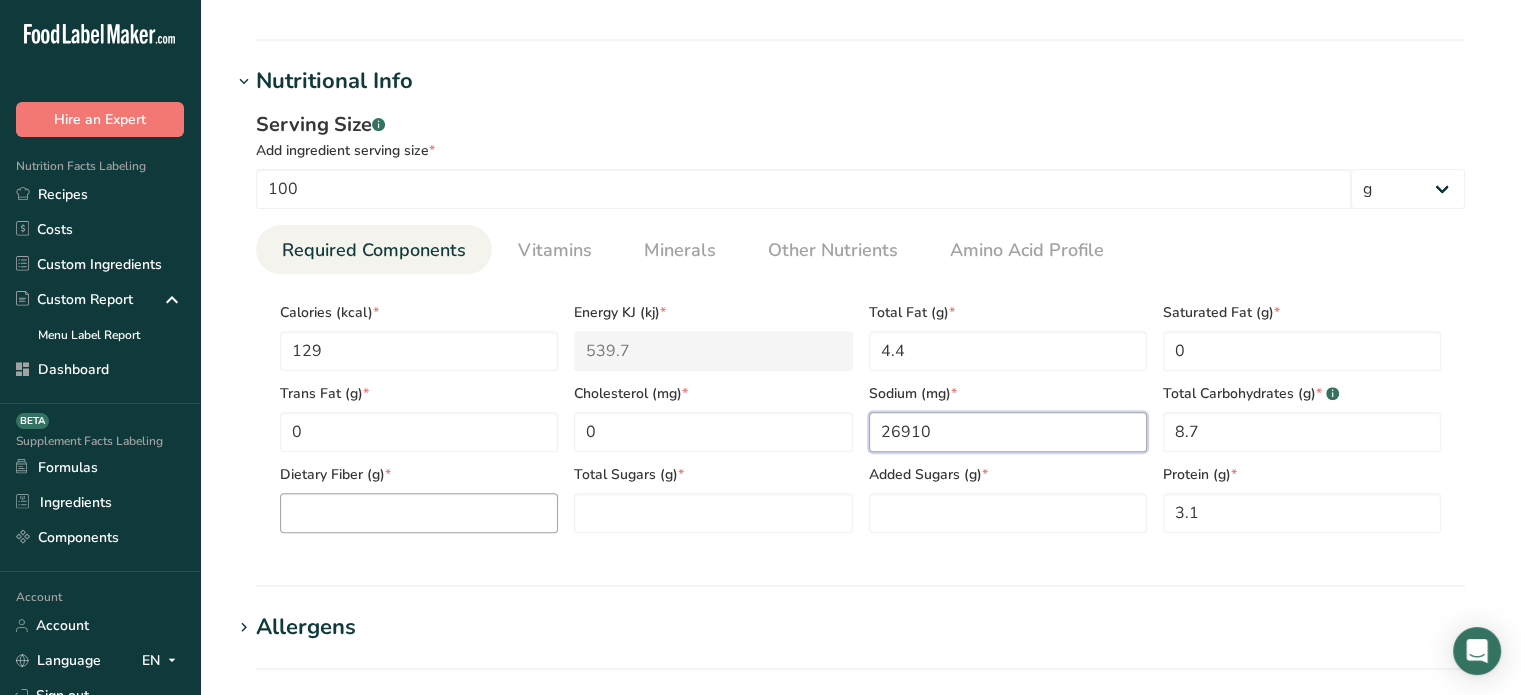 type on "26910" 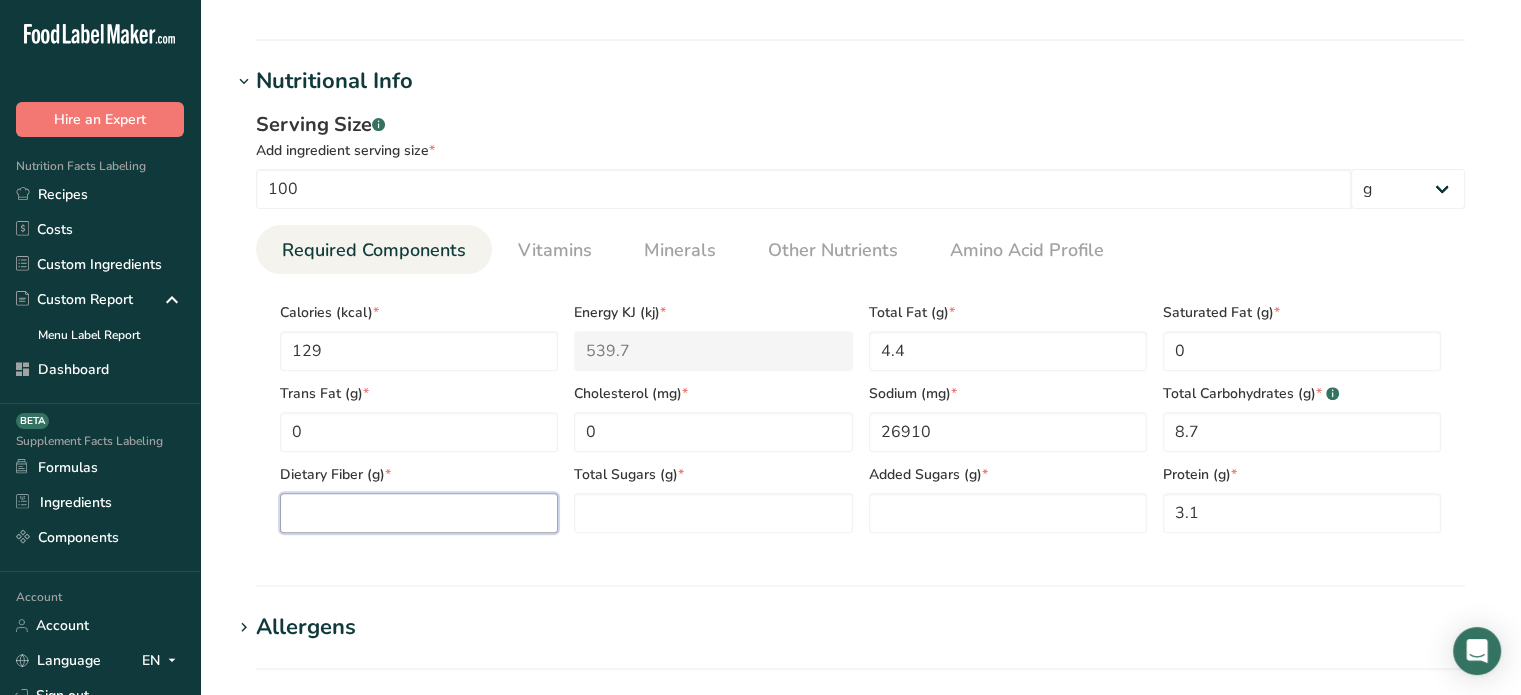 click at bounding box center (419, 513) 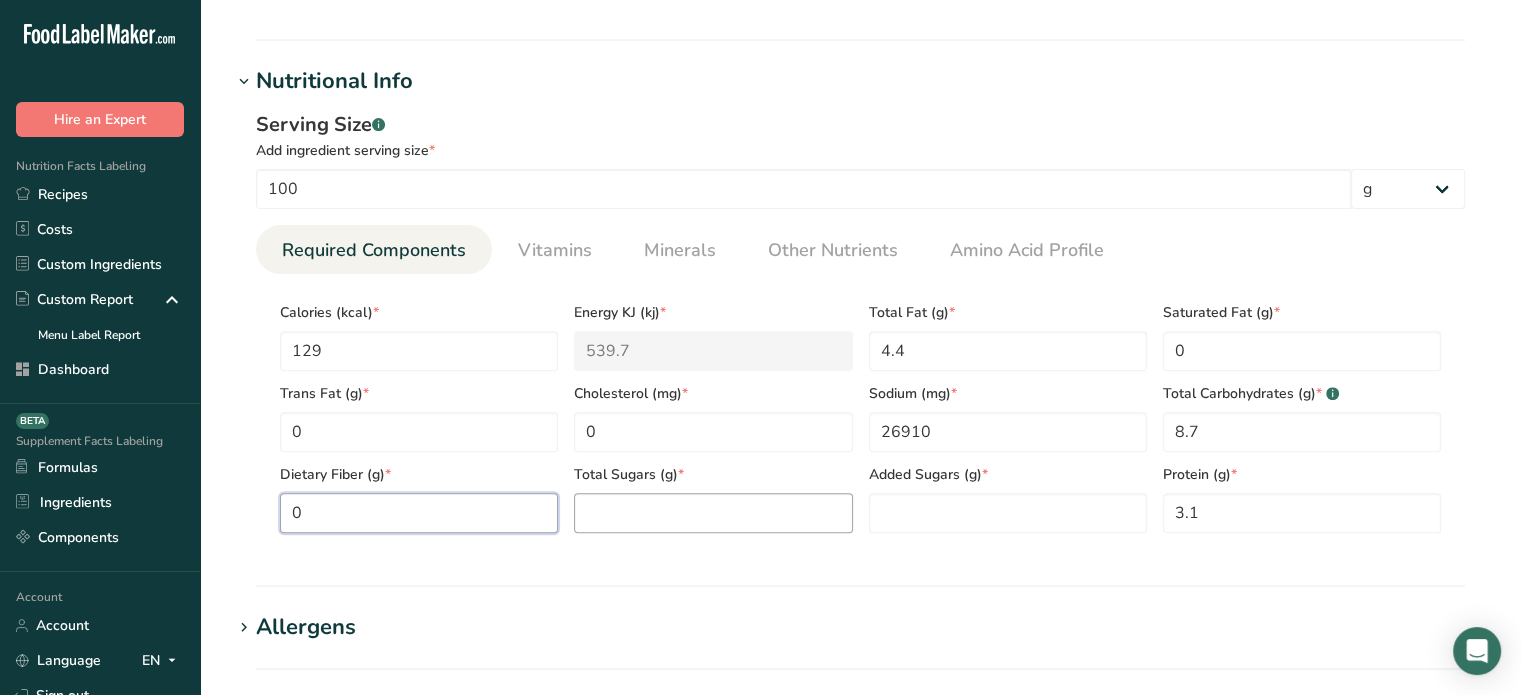 type on "0" 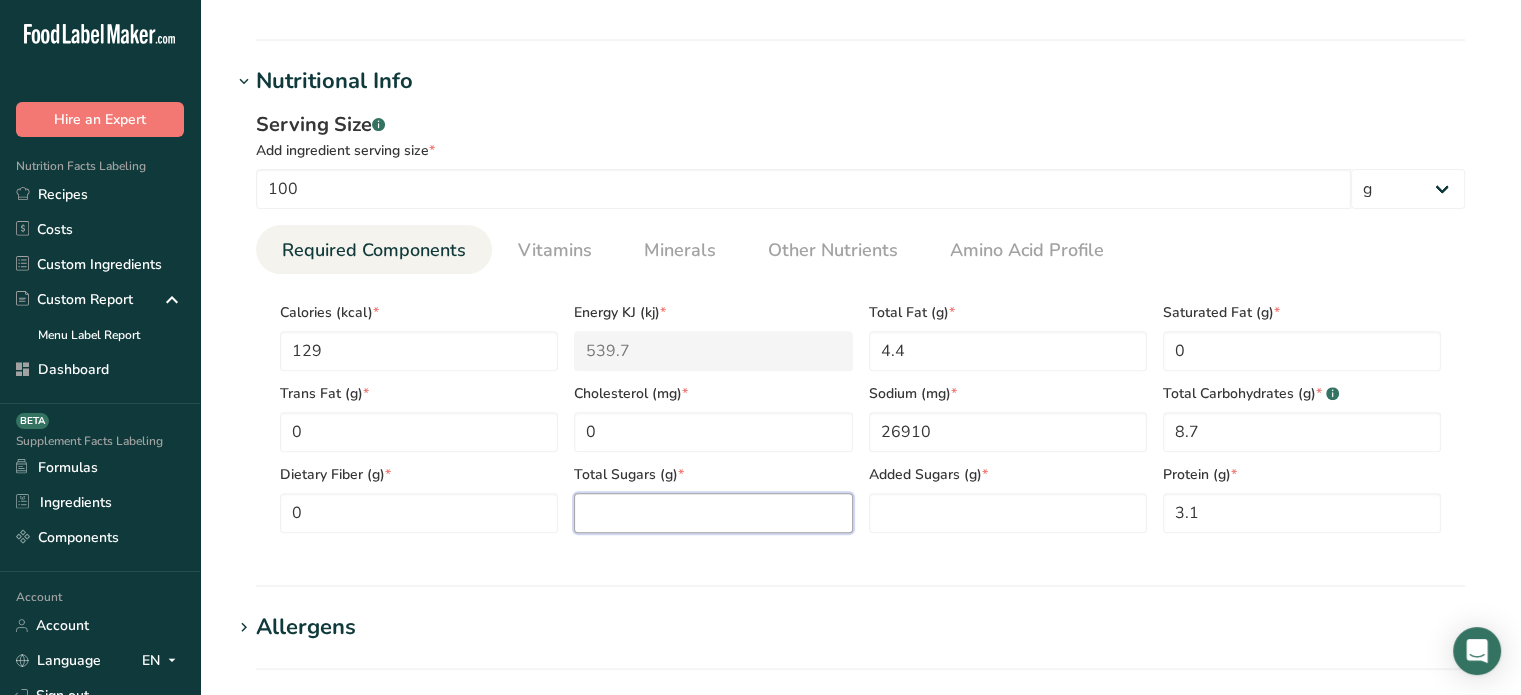 click at bounding box center [713, 513] 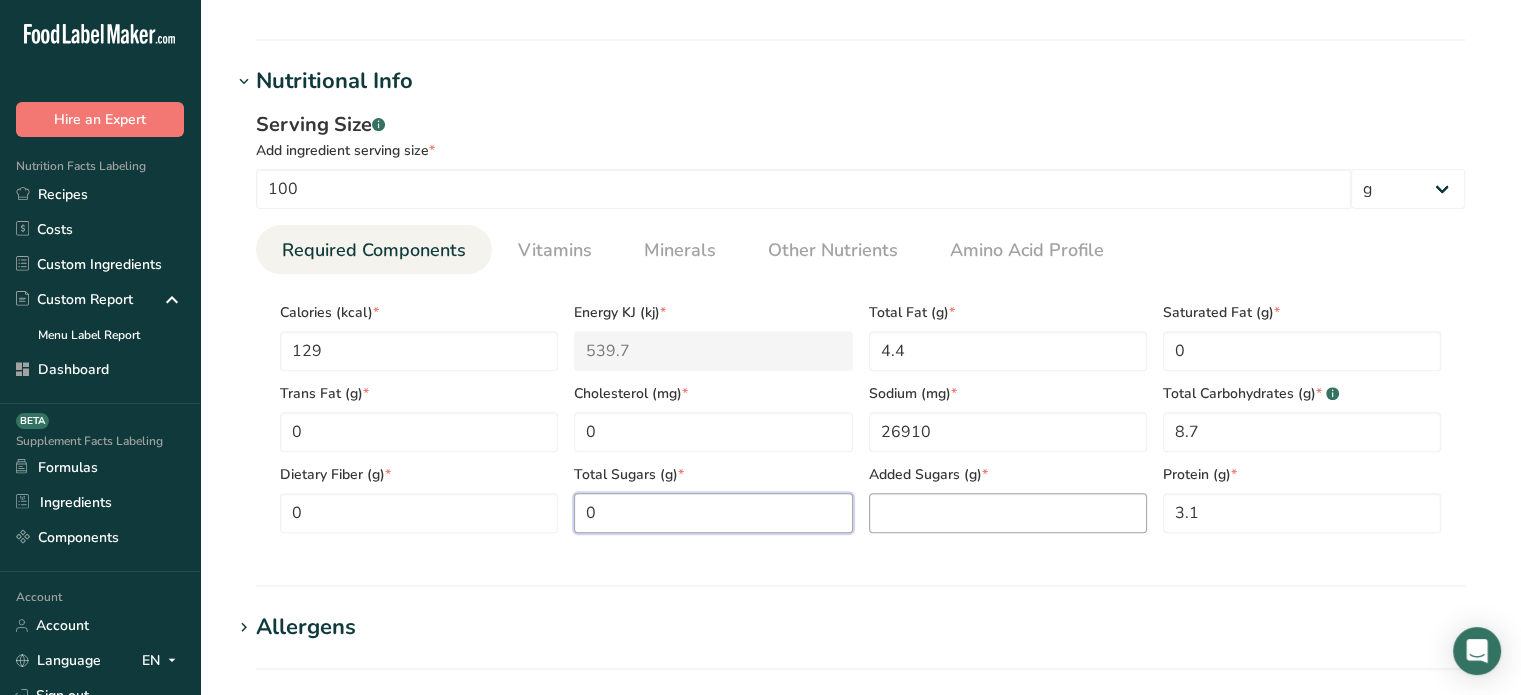 type on "0" 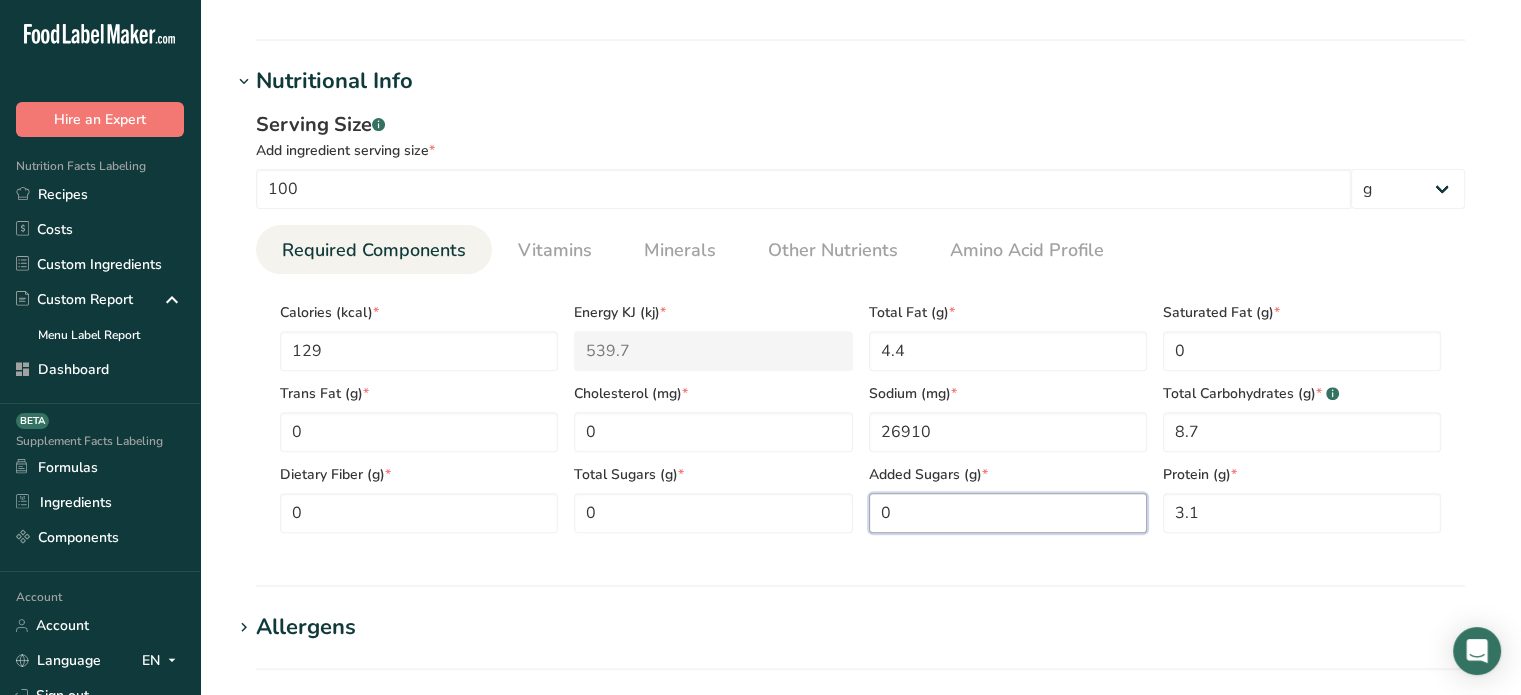 click on "0" at bounding box center (1008, 513) 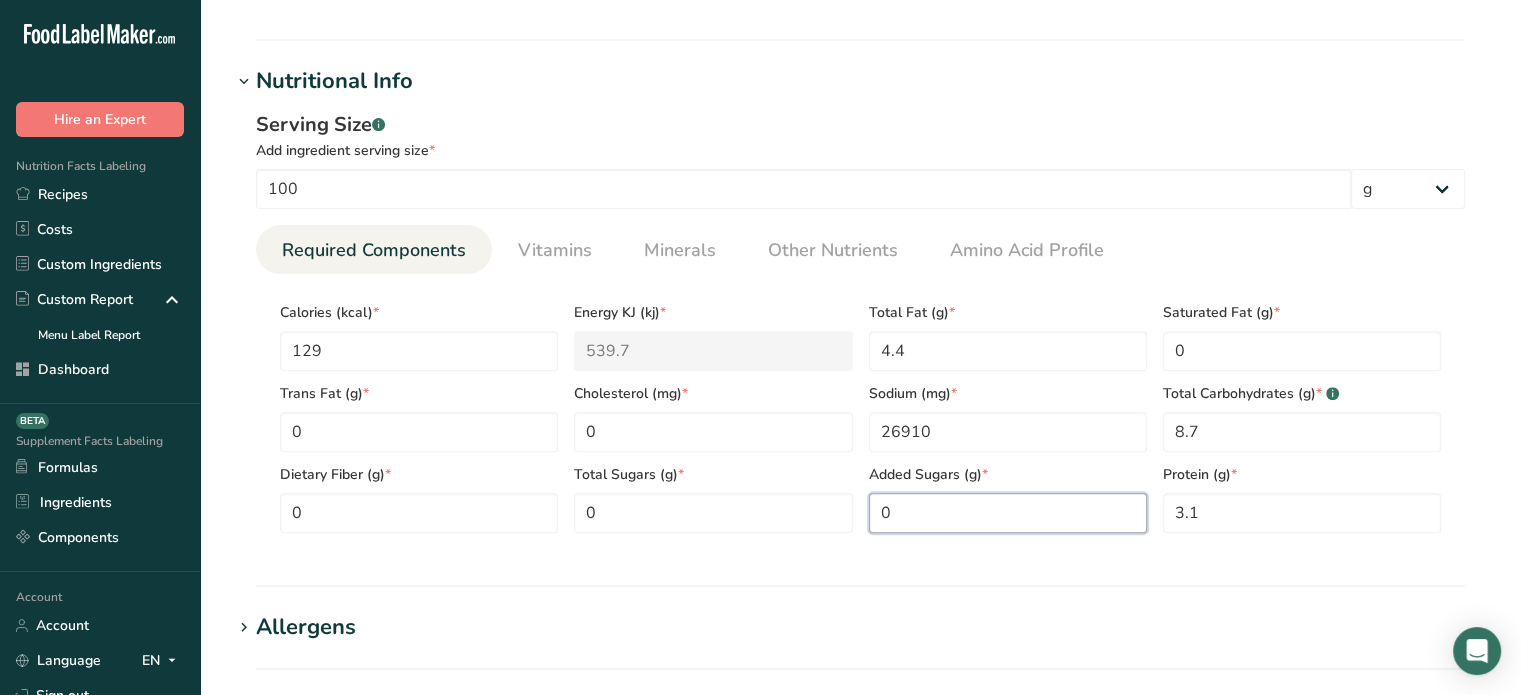 type on "0" 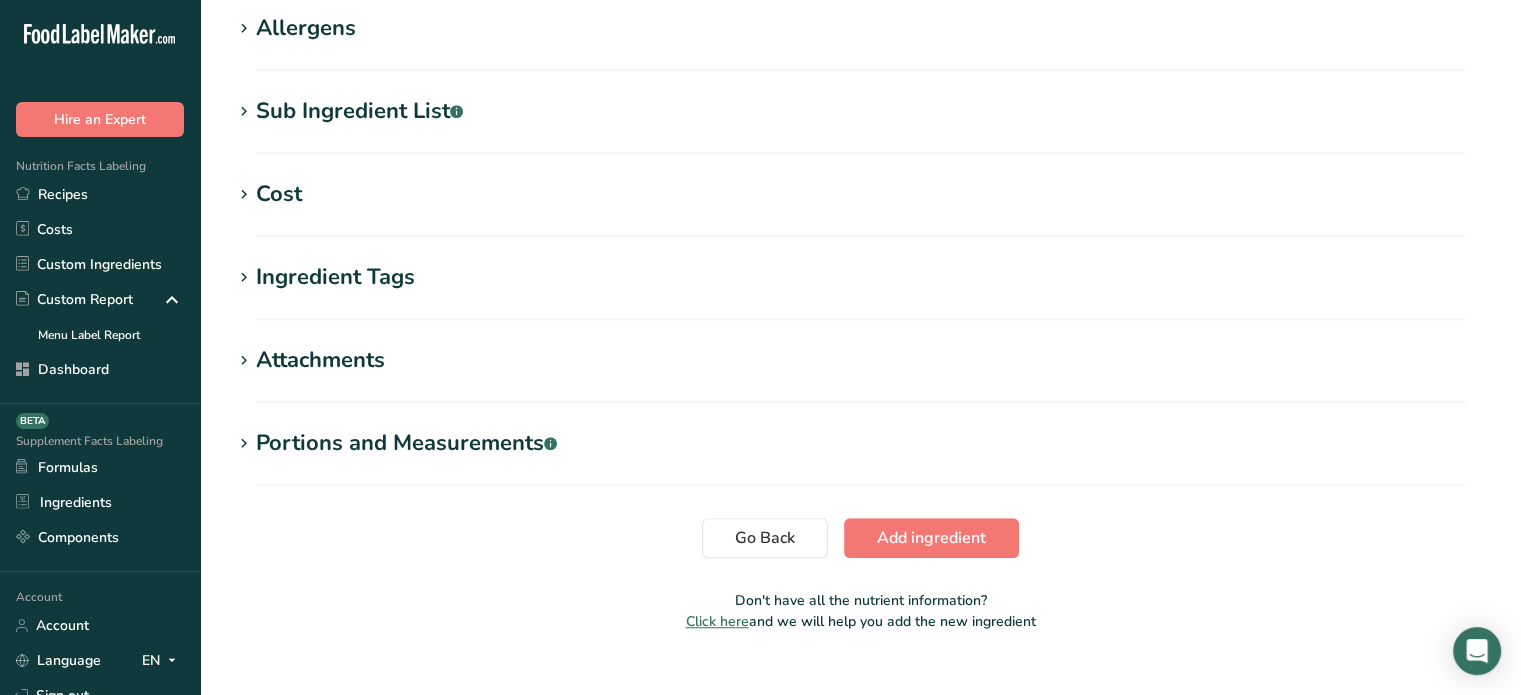 scroll, scrollTop: 1282, scrollLeft: 0, axis: vertical 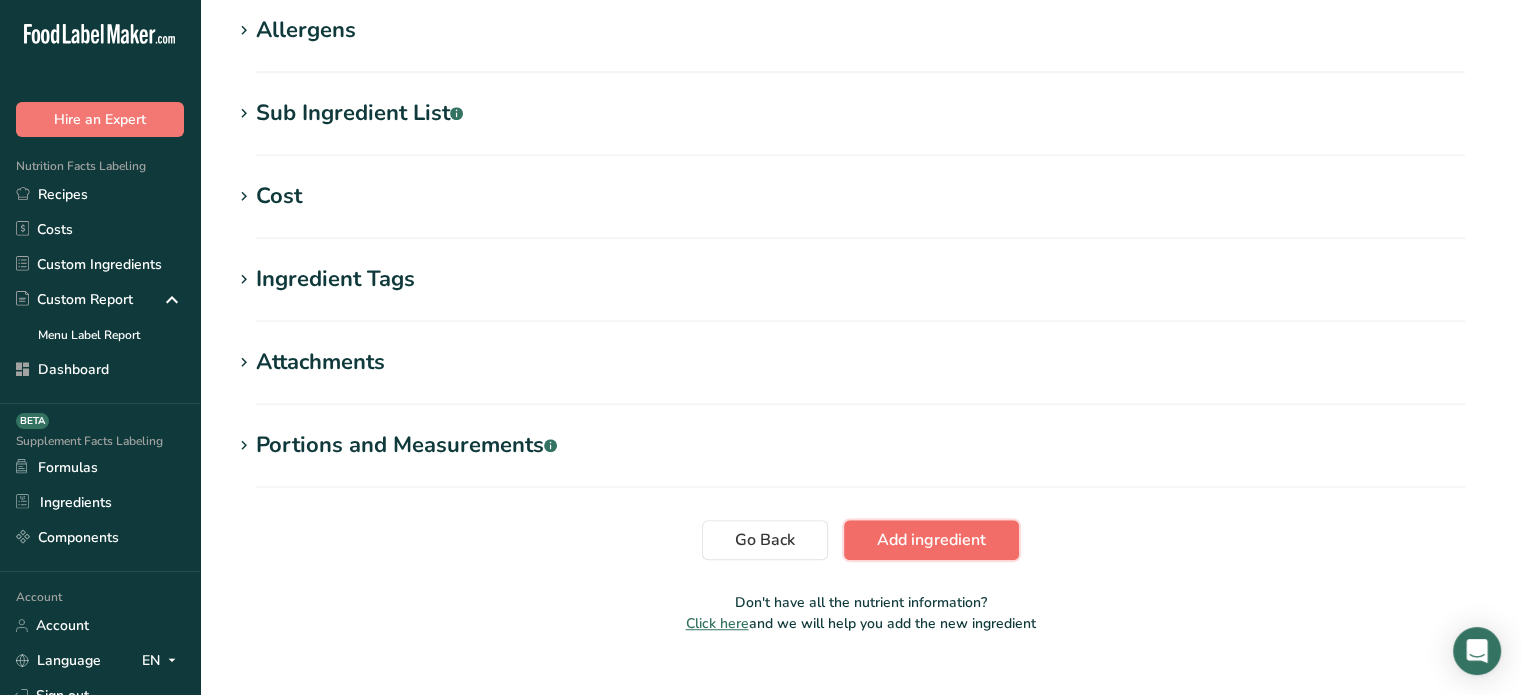click on "Add ingredient" at bounding box center (931, 540) 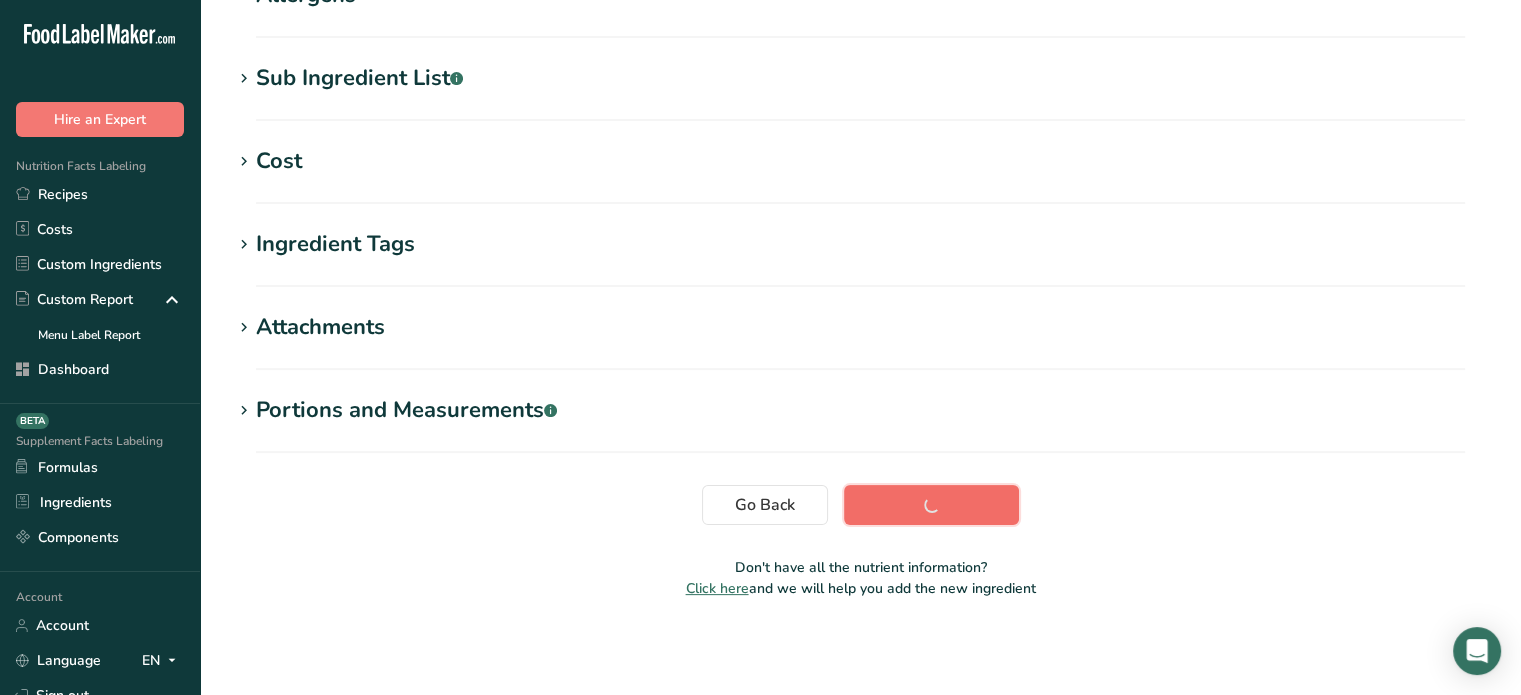 scroll, scrollTop: 344, scrollLeft: 0, axis: vertical 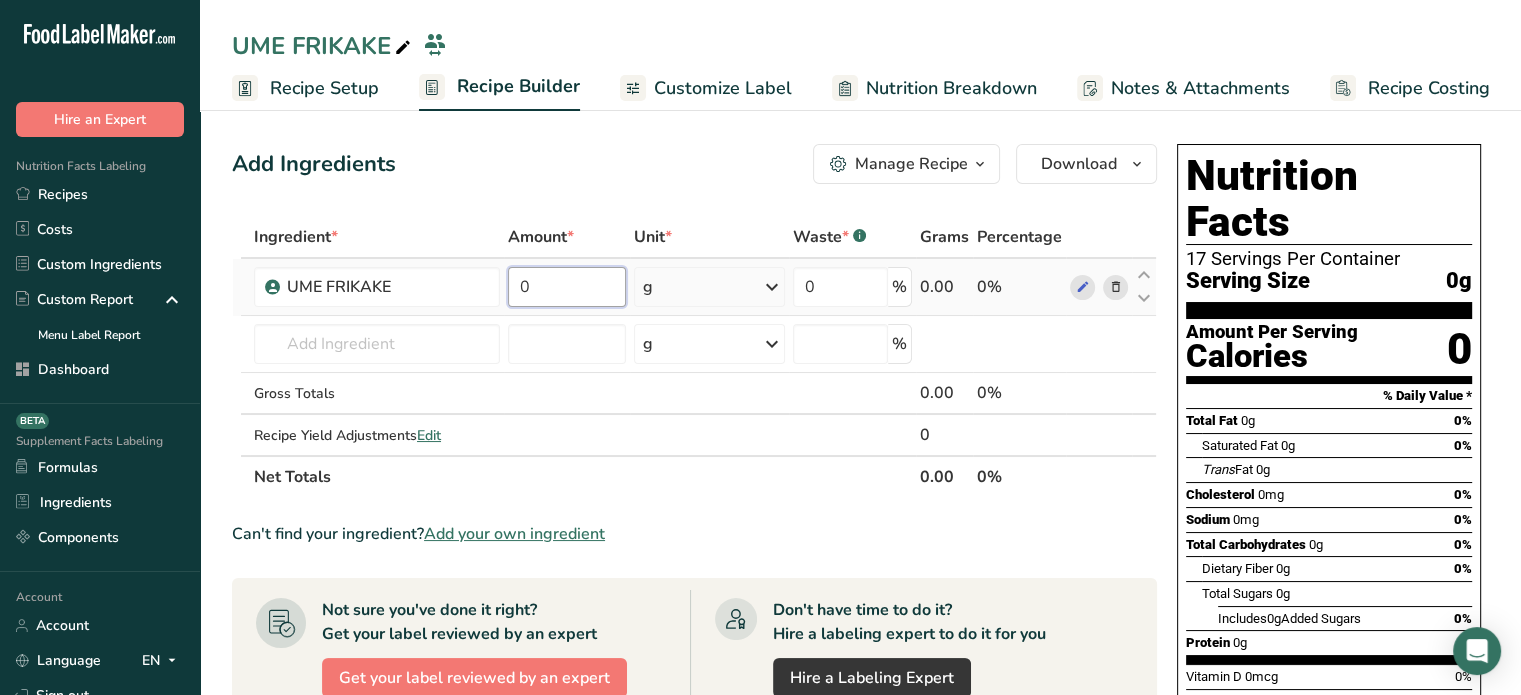 drag, startPoint x: 555, startPoint y: 284, endPoint x: 526, endPoint y: 285, distance: 29.017237 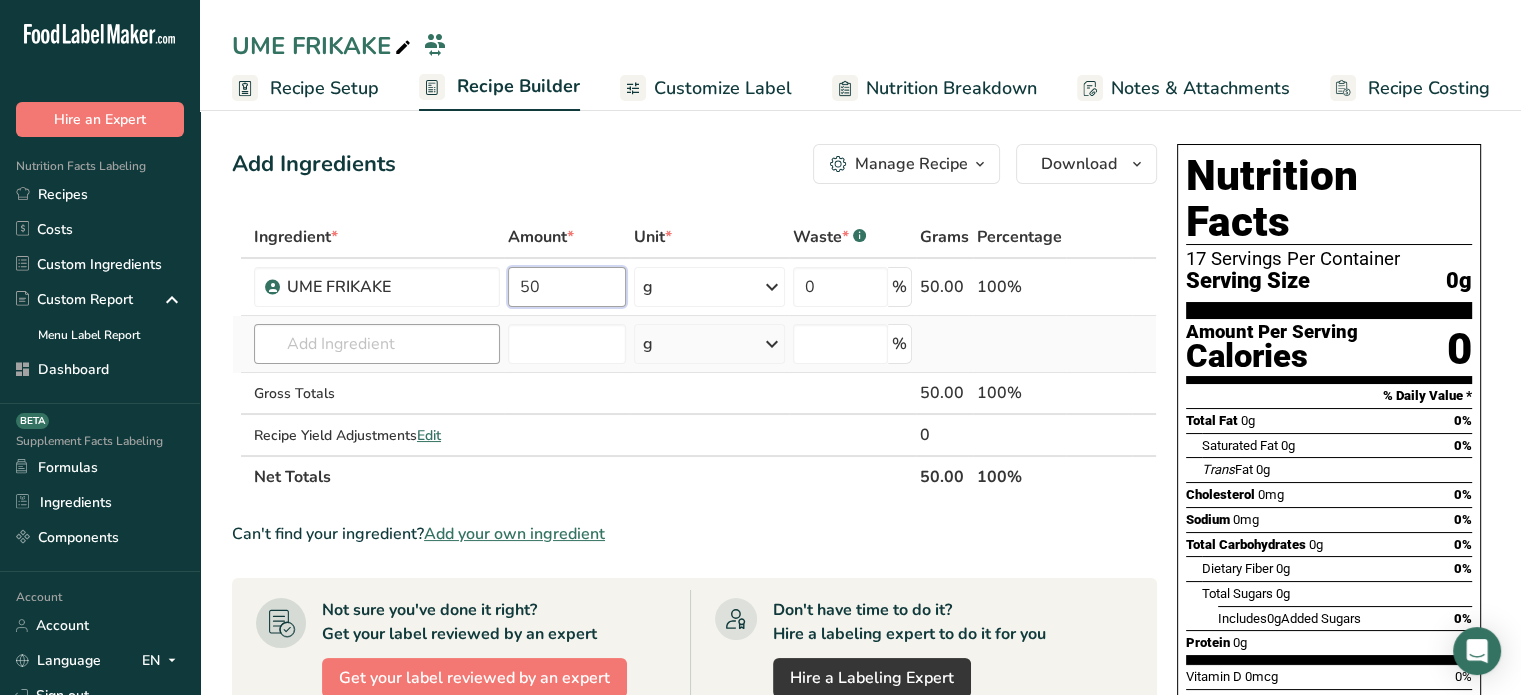 type on "50" 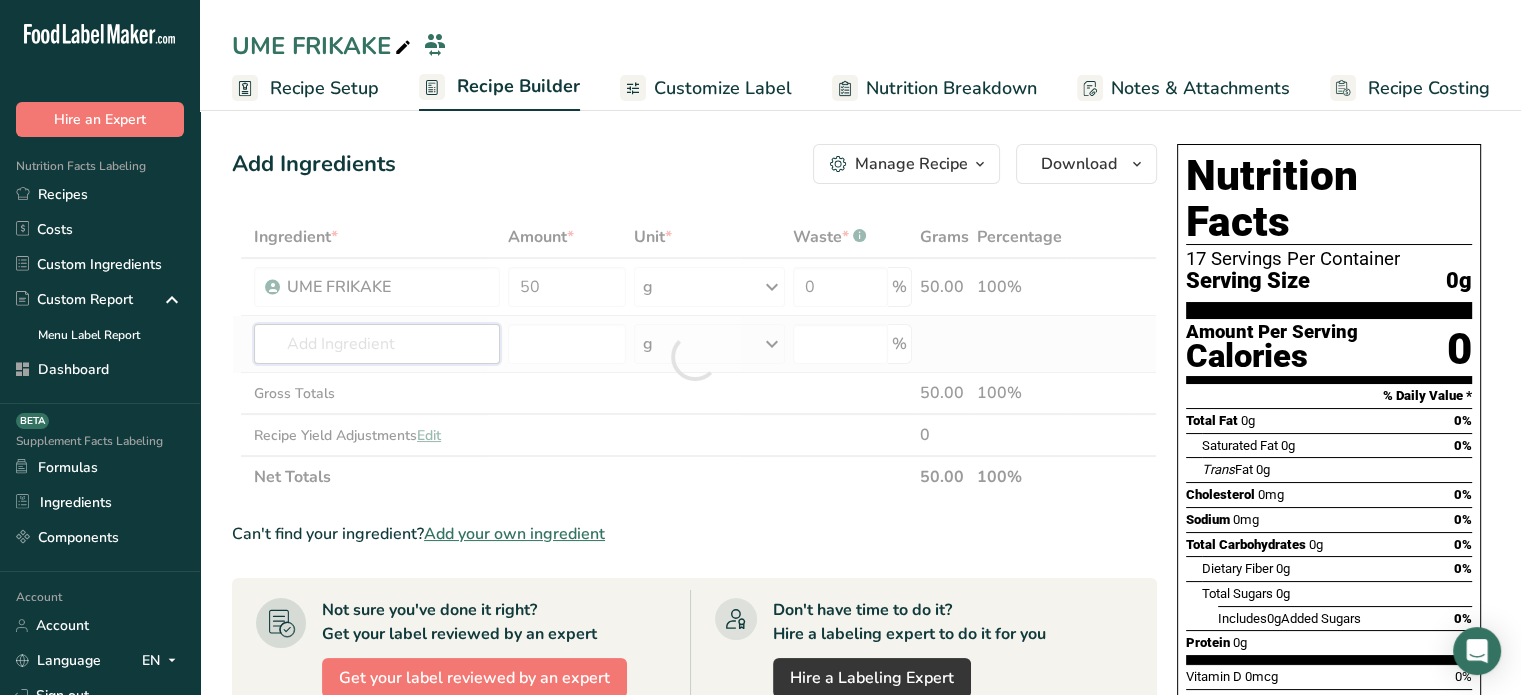 click on "Ingredient *
Amount *
Unit *
Waste *   .a-a{fill:#347362;}.b-a{fill:#fff;}          Grams
Percentage
UME FRIKAKE
[NUMBER]
g
Weight Units
g
kg
mg
See more
Volume Units
l
mL
fl oz
See more
0
%
50.00
100%
Almond flour
[NUMBER]
Milk, whole, 3.25% milkfat, without added vitamin A and vitamin D
[NUMBER]
Beef, tenderloin, steak, separable lean only, trimmed to 1/8" fat, all grades, raw
[NUMBER]
[NUMBER]" at bounding box center (694, 357) 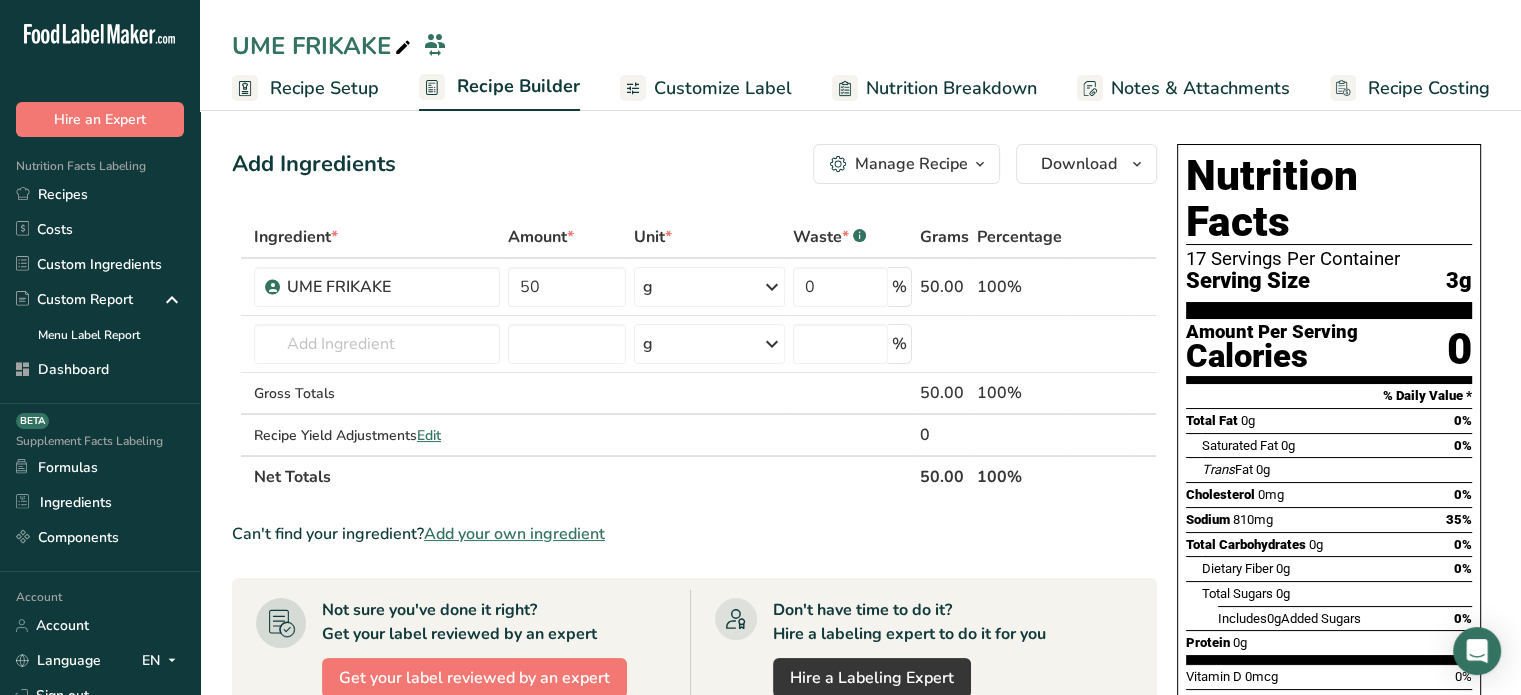 click on "Nutrition Breakdown" at bounding box center (951, 88) 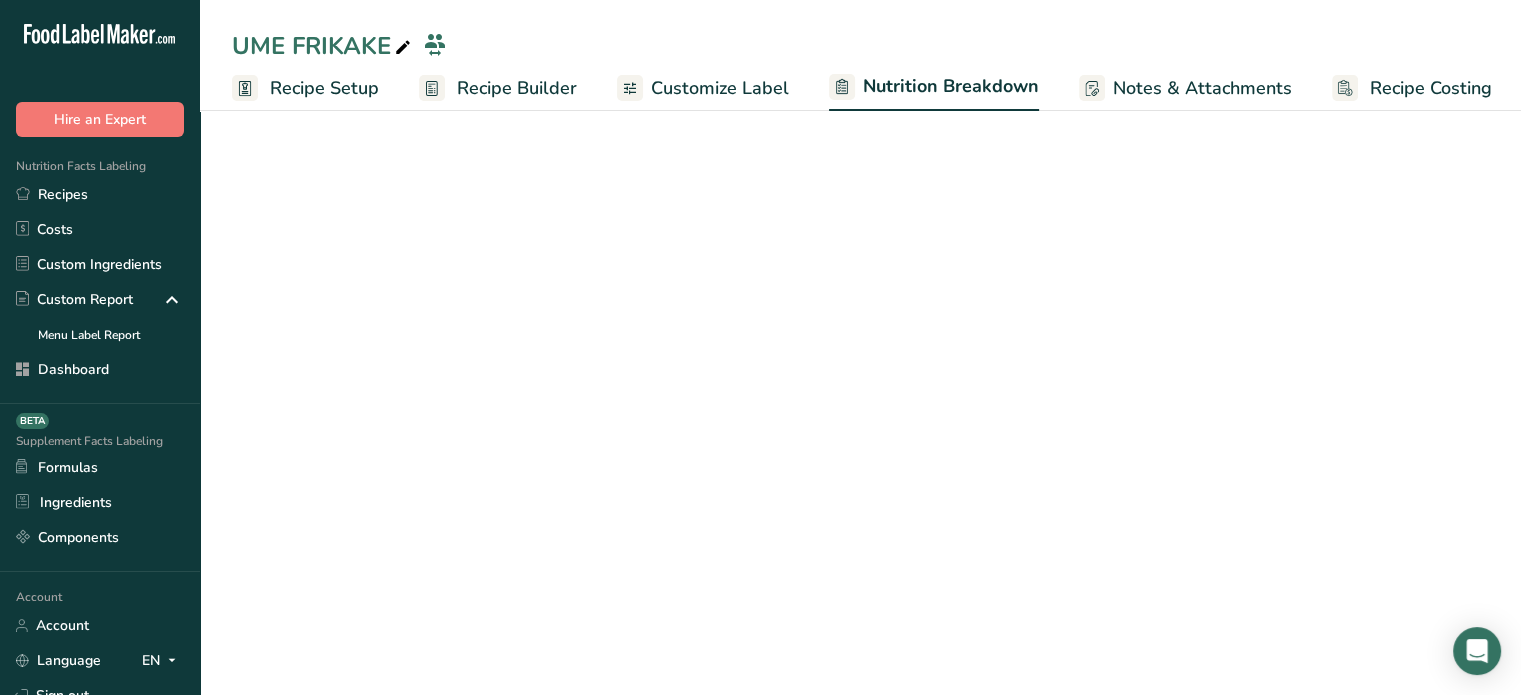 scroll, scrollTop: 0, scrollLeft: 2, axis: horizontal 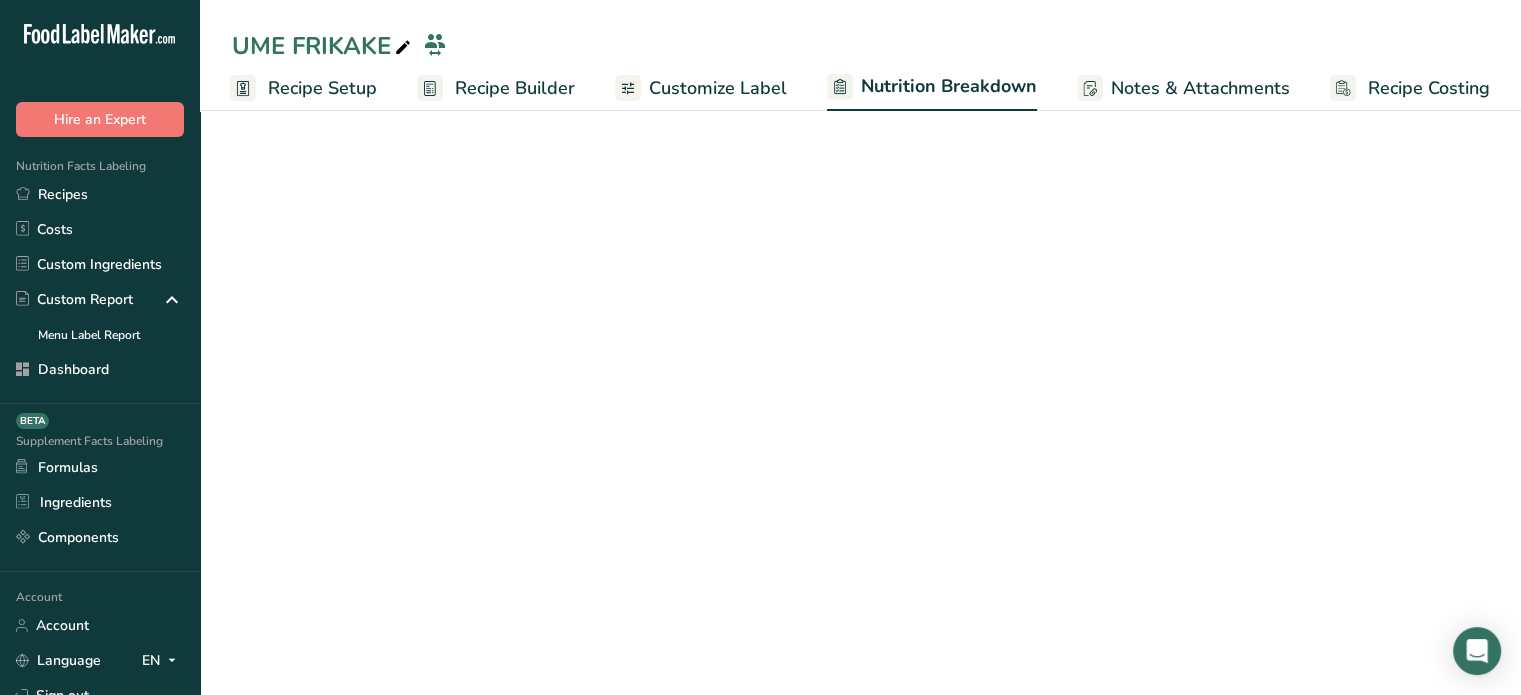 click on "Nutrition Breakdown" at bounding box center (949, 86) 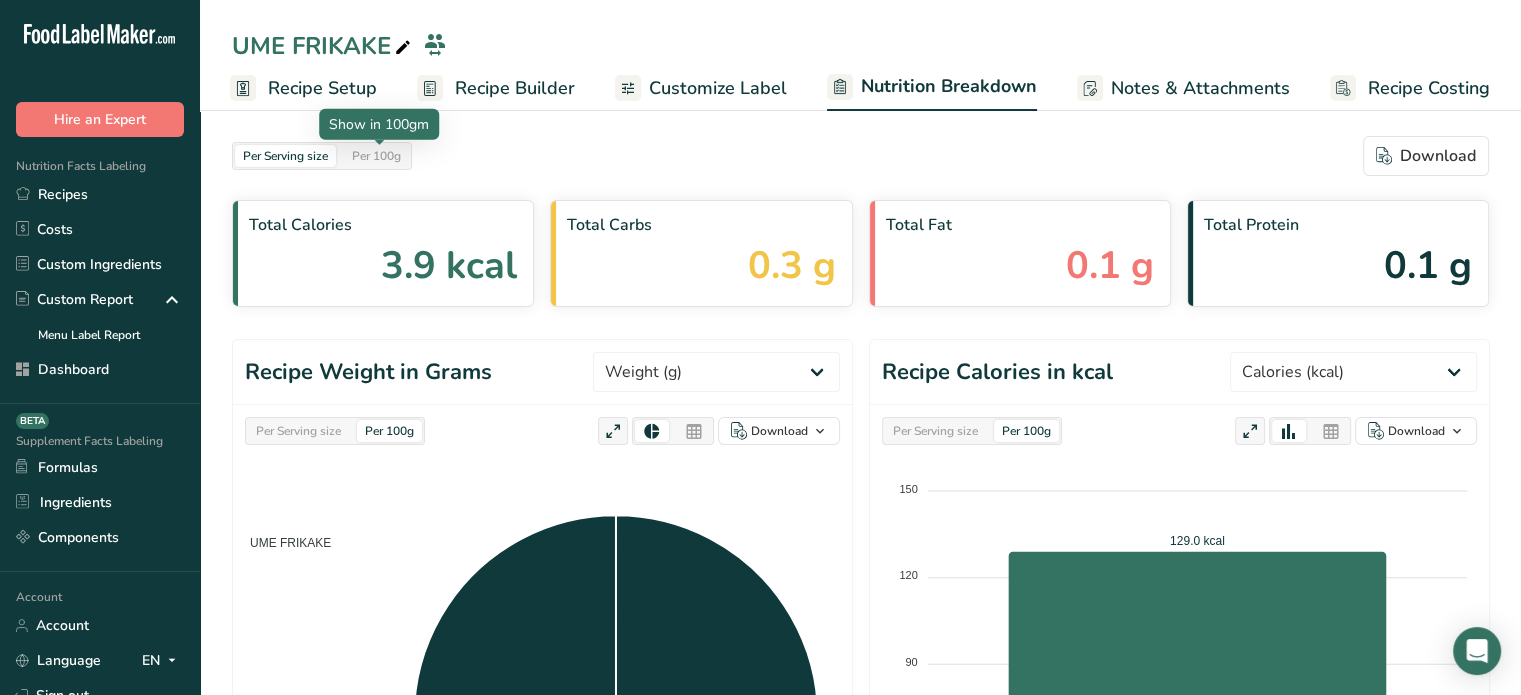 click on "Per 100g" at bounding box center (376, 156) 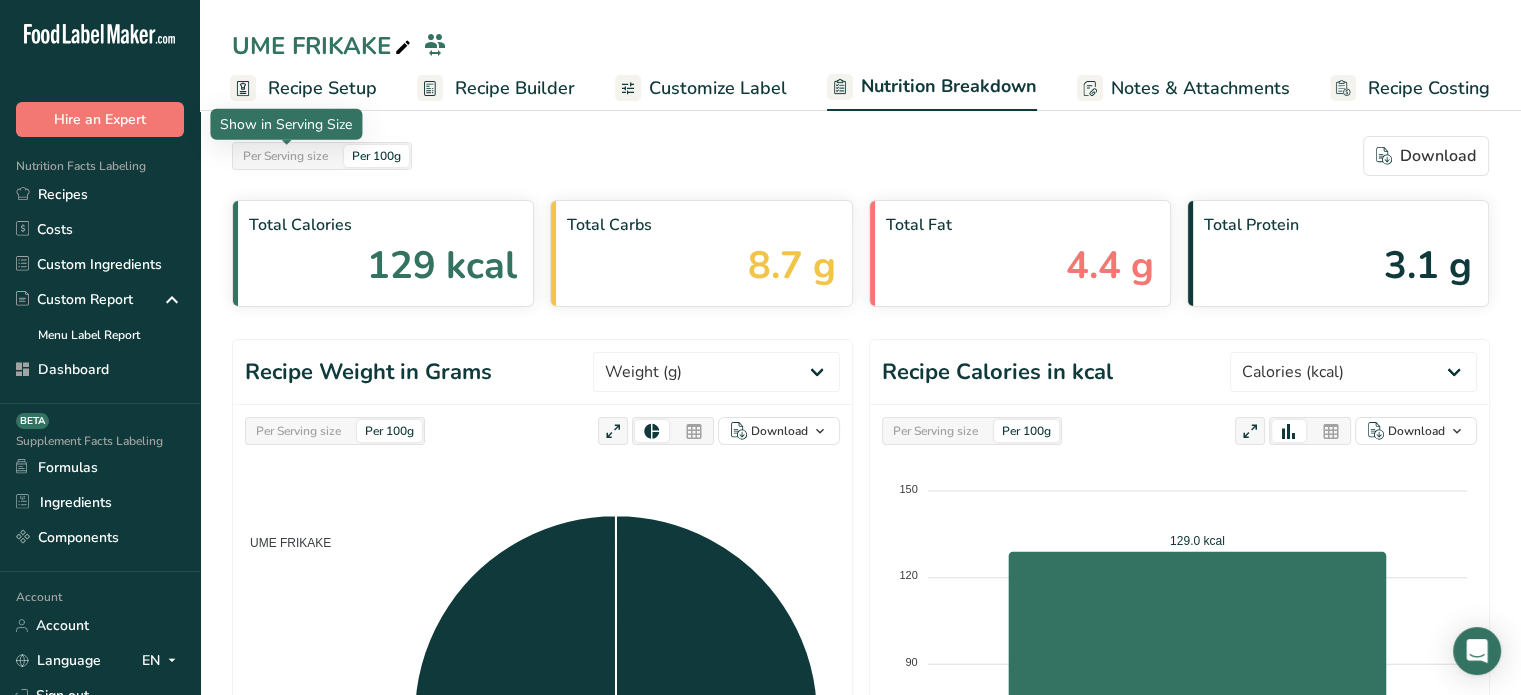 click on "Per Serving size" at bounding box center [285, 156] 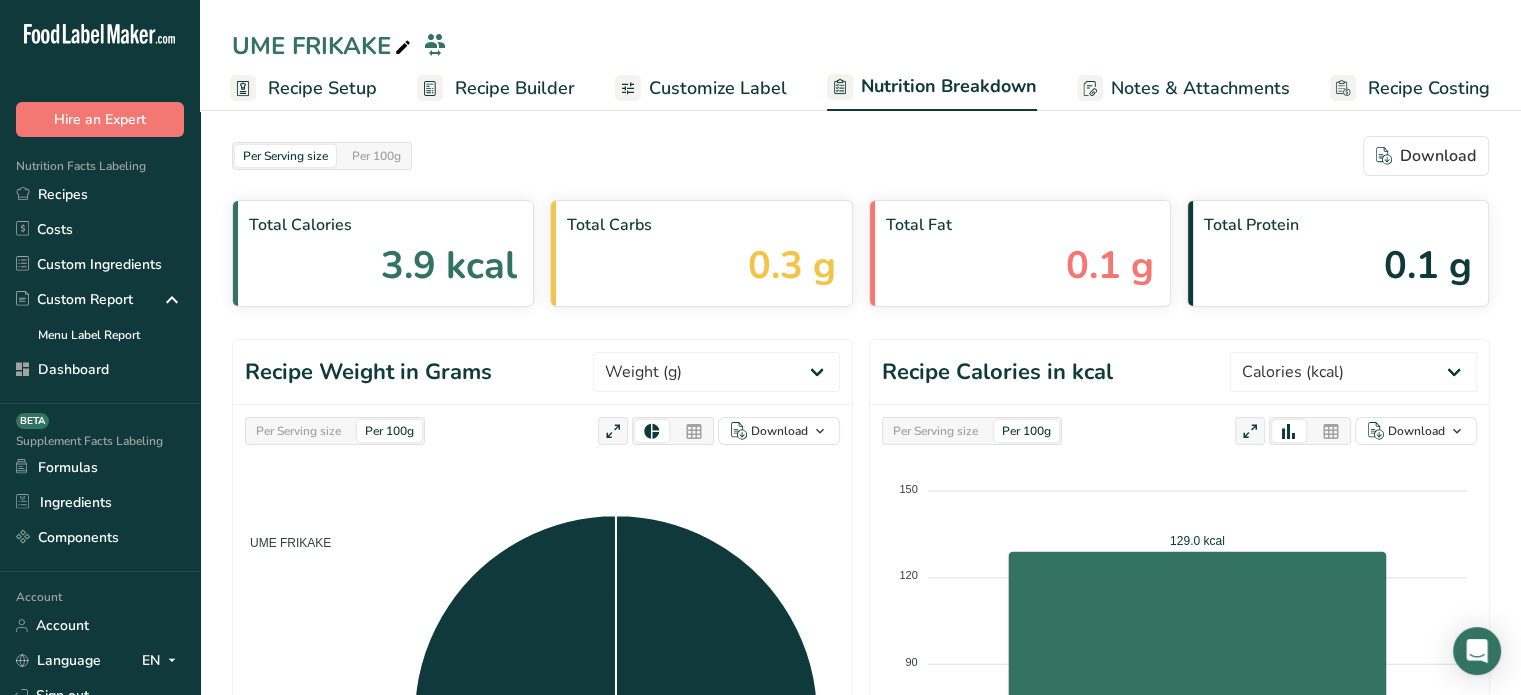 click on "Recipe Builder" at bounding box center [515, 88] 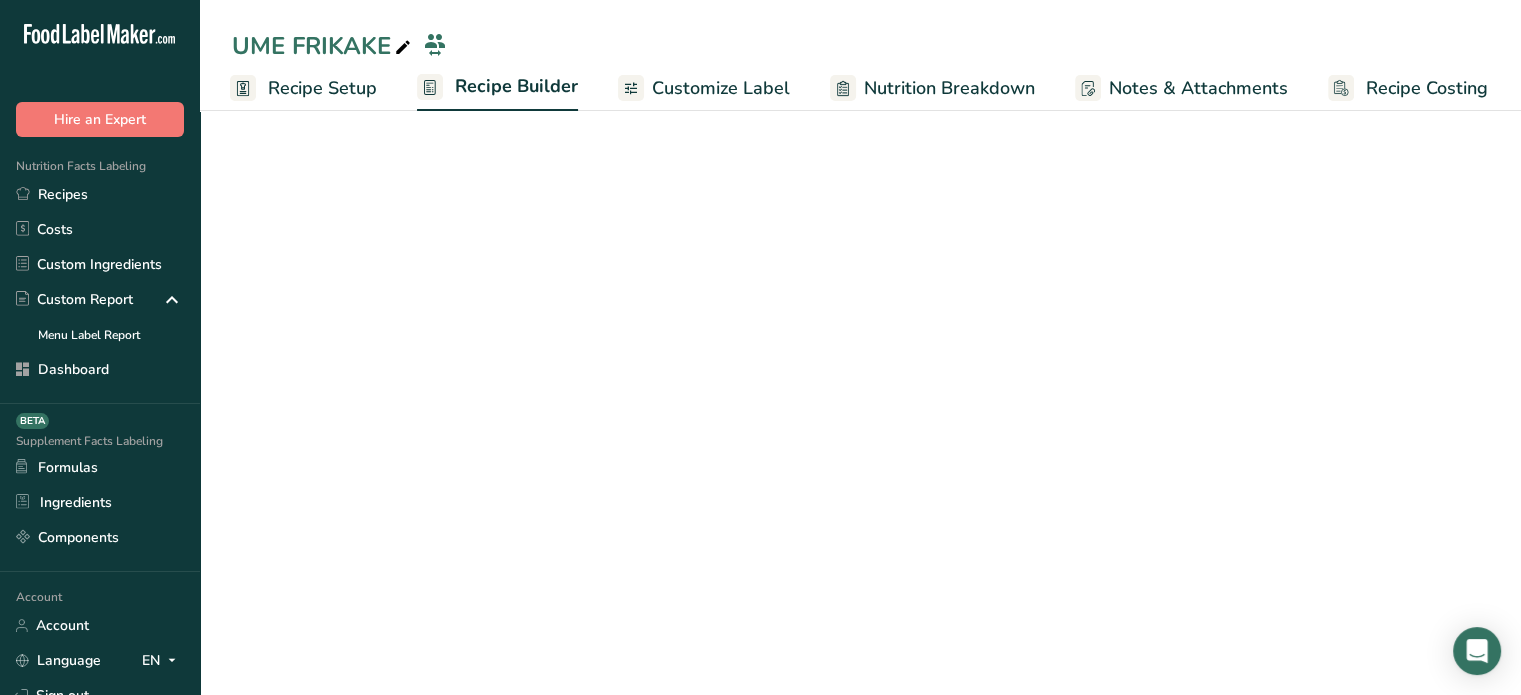 scroll, scrollTop: 0, scrollLeft: 0, axis: both 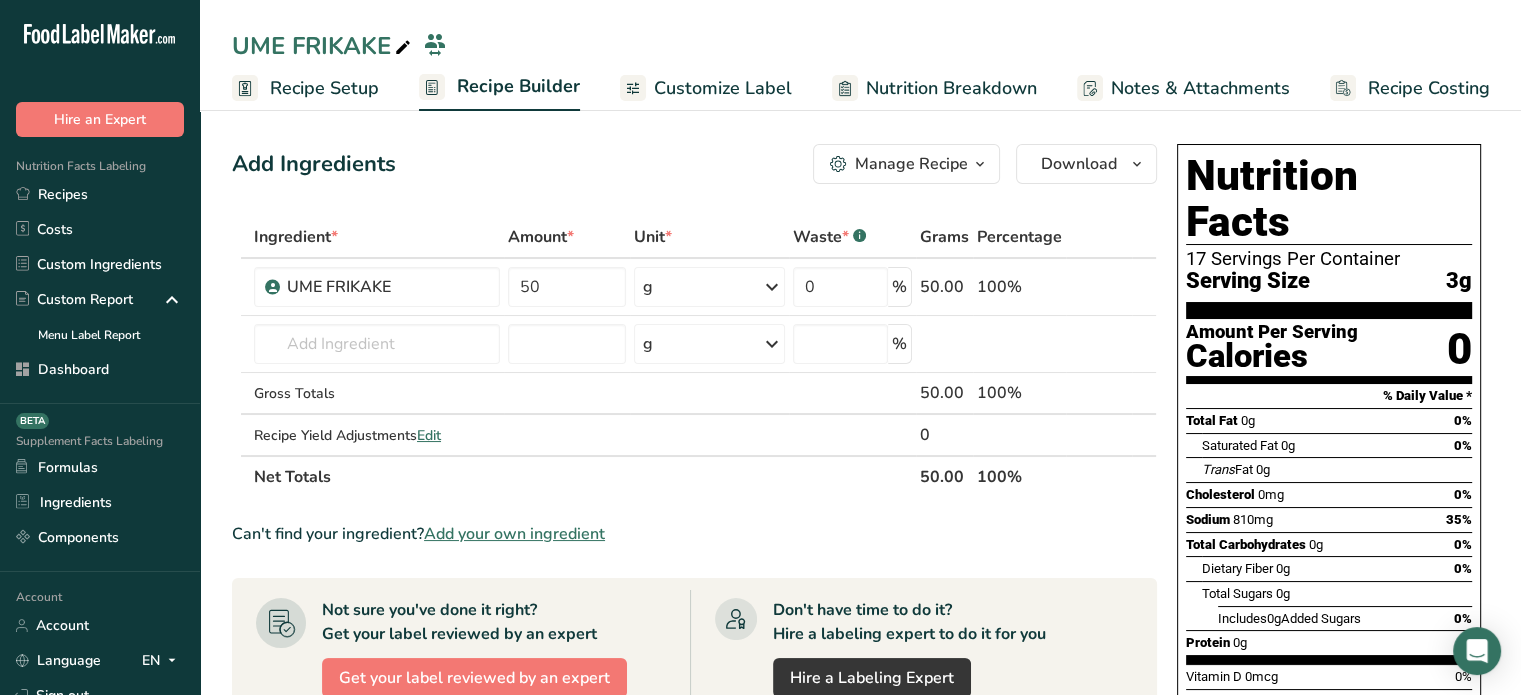 click on "Customize Label" at bounding box center (723, 88) 